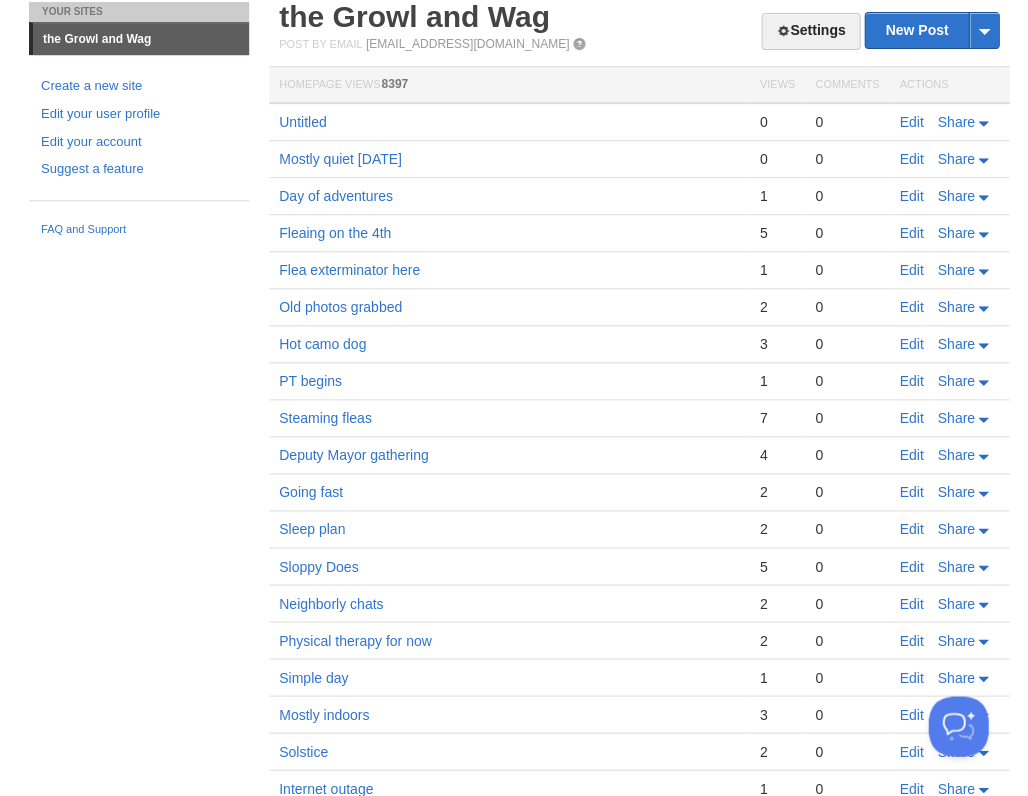 scroll, scrollTop: 0, scrollLeft: 0, axis: both 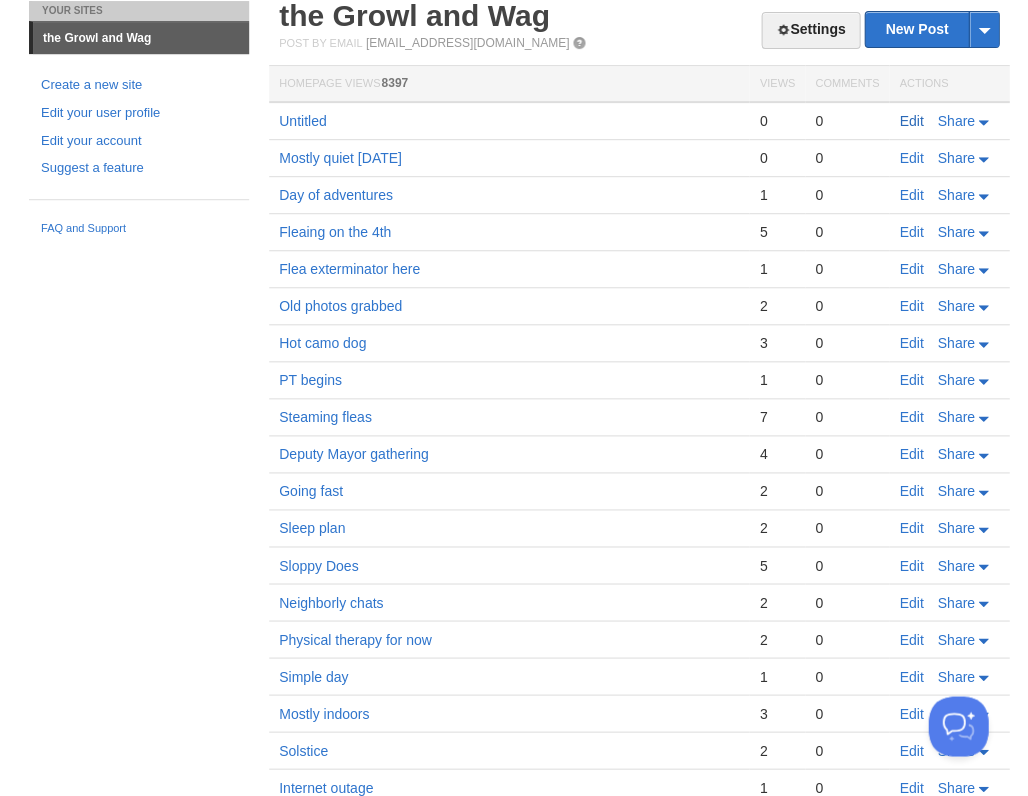 click on "Edit" at bounding box center [911, 121] 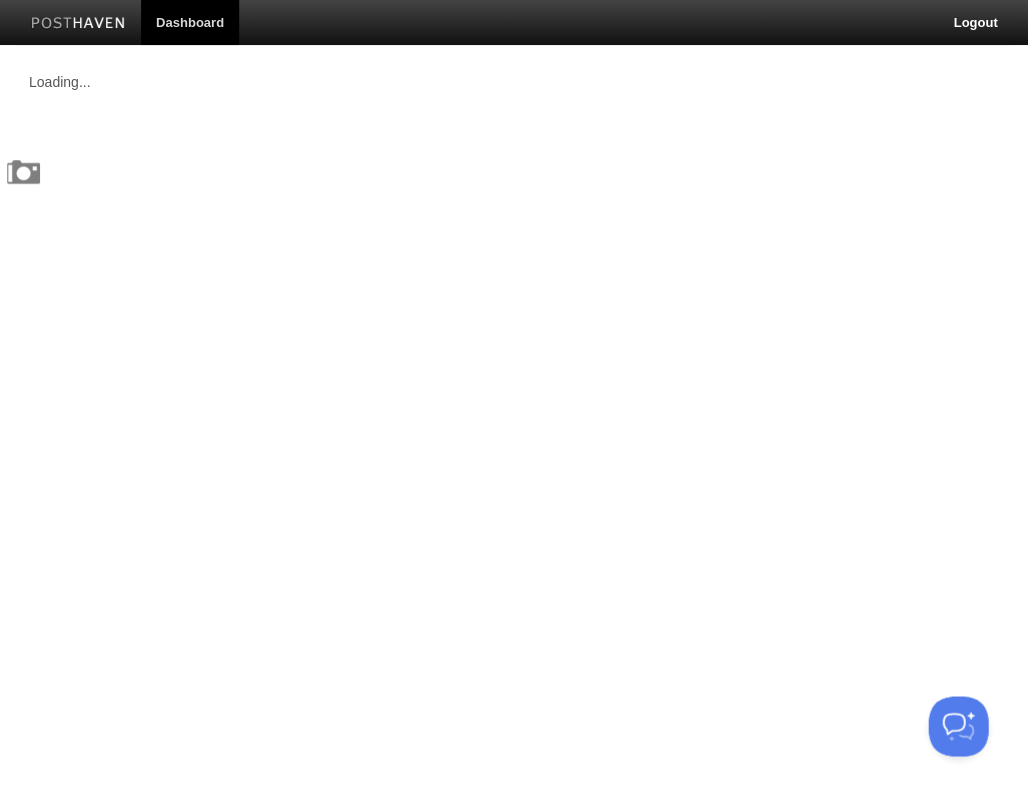 scroll, scrollTop: 0, scrollLeft: 0, axis: both 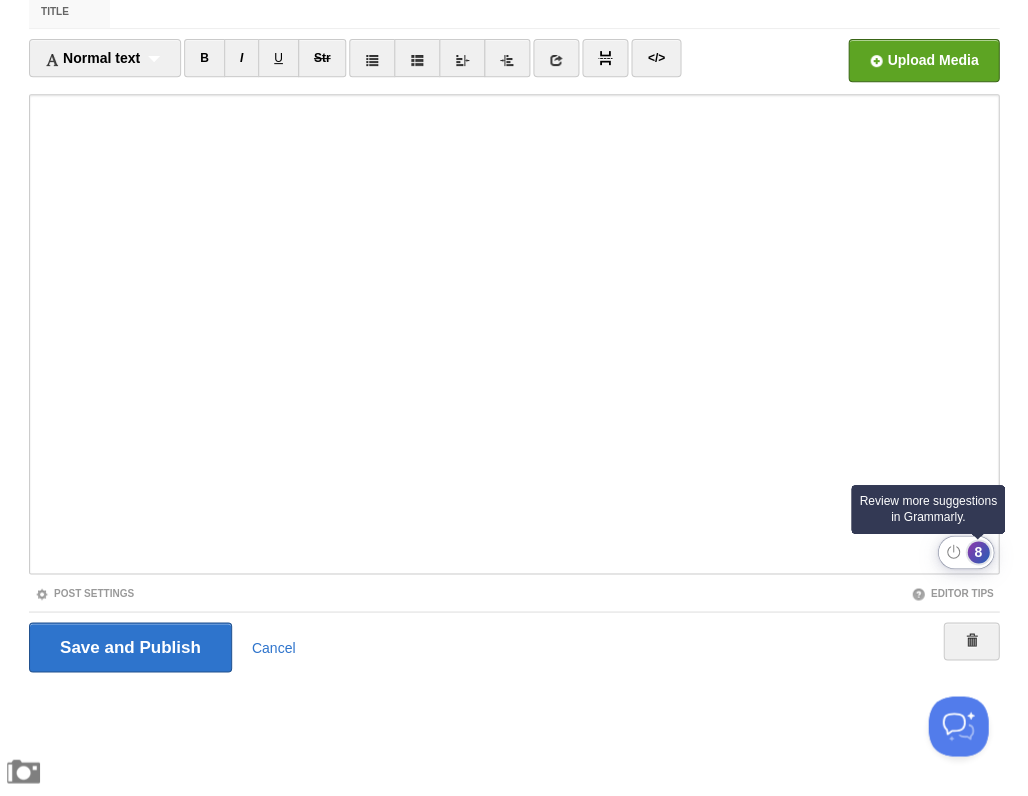 click on "8" 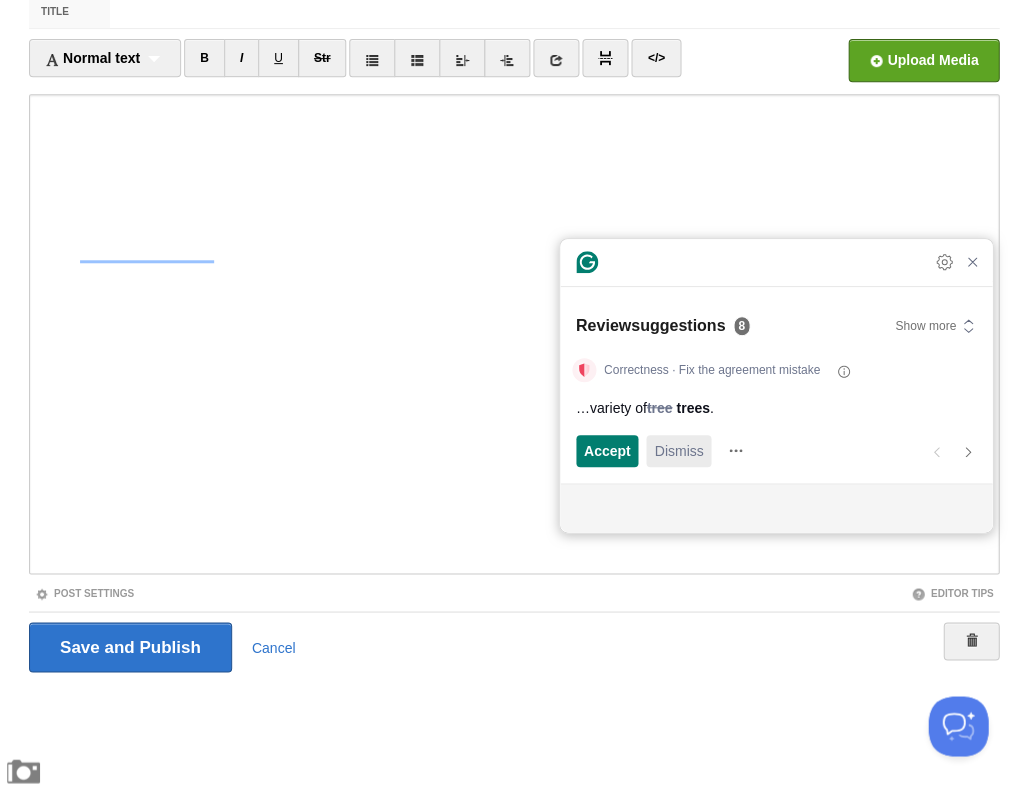 click on "Dismiss" at bounding box center (678, 450) 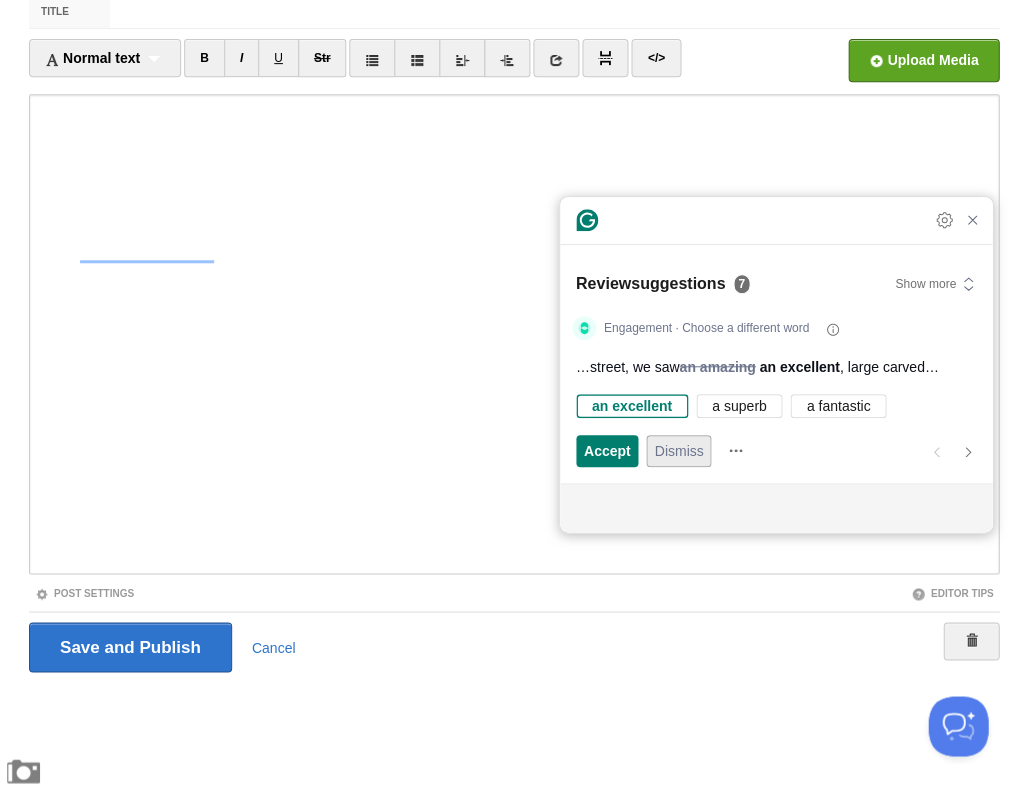 scroll, scrollTop: 226, scrollLeft: 0, axis: vertical 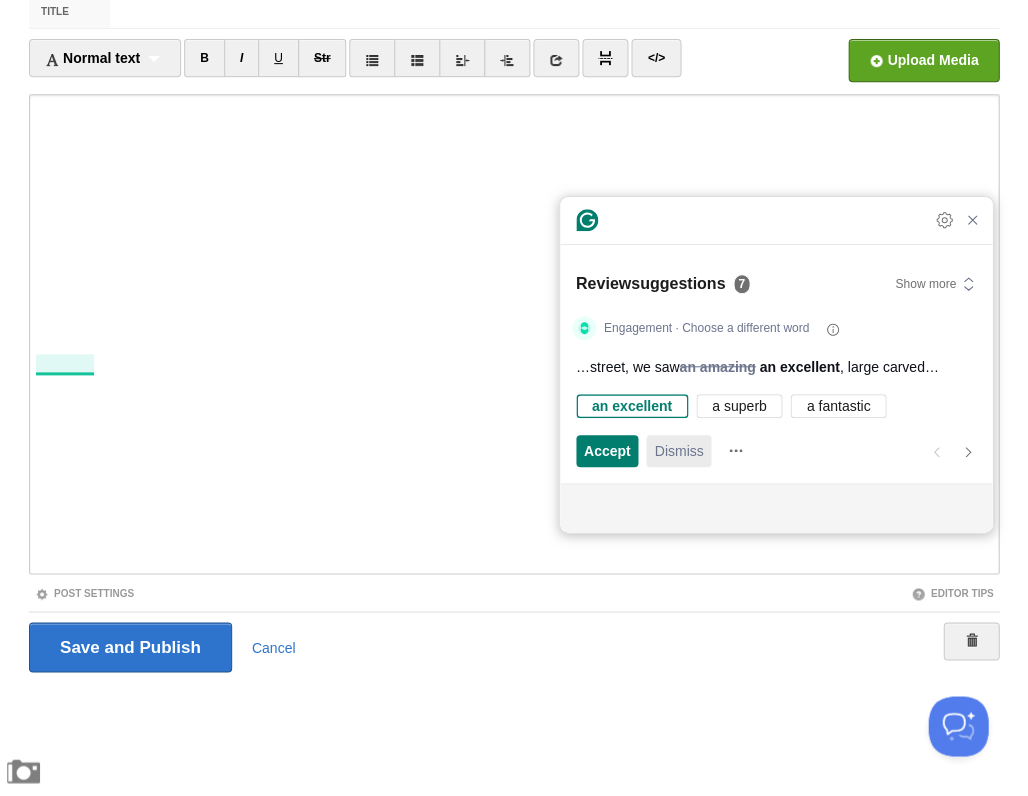 click on "Dismiss" at bounding box center [678, 450] 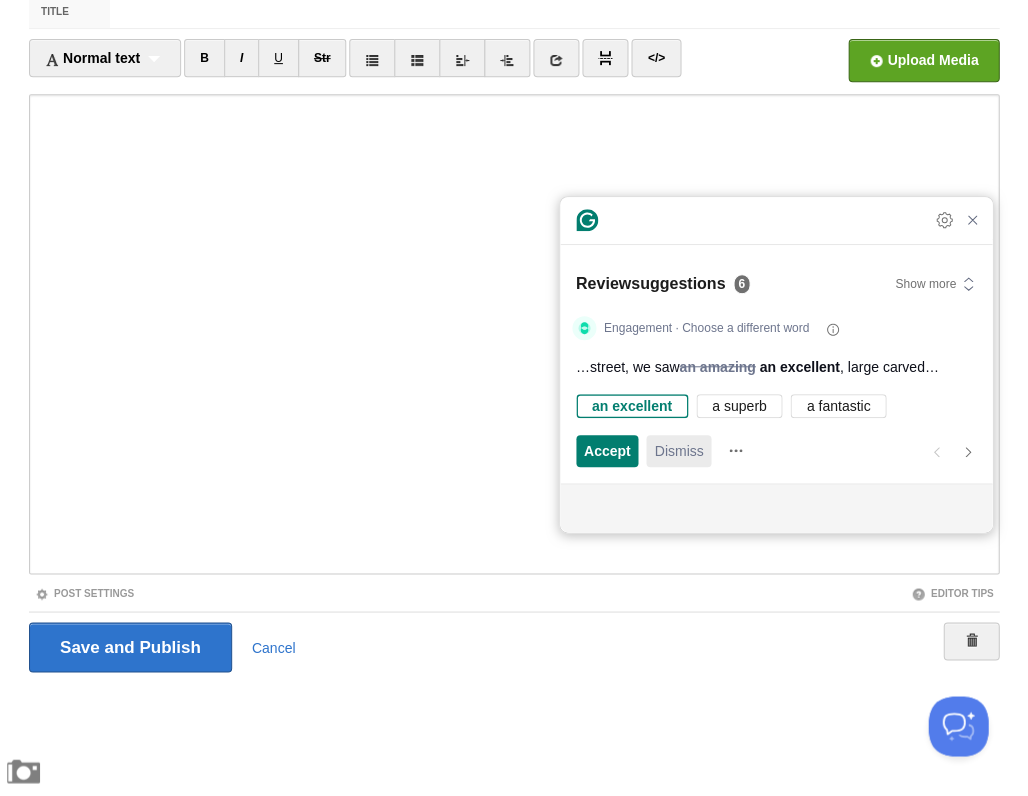 scroll, scrollTop: 485, scrollLeft: 0, axis: vertical 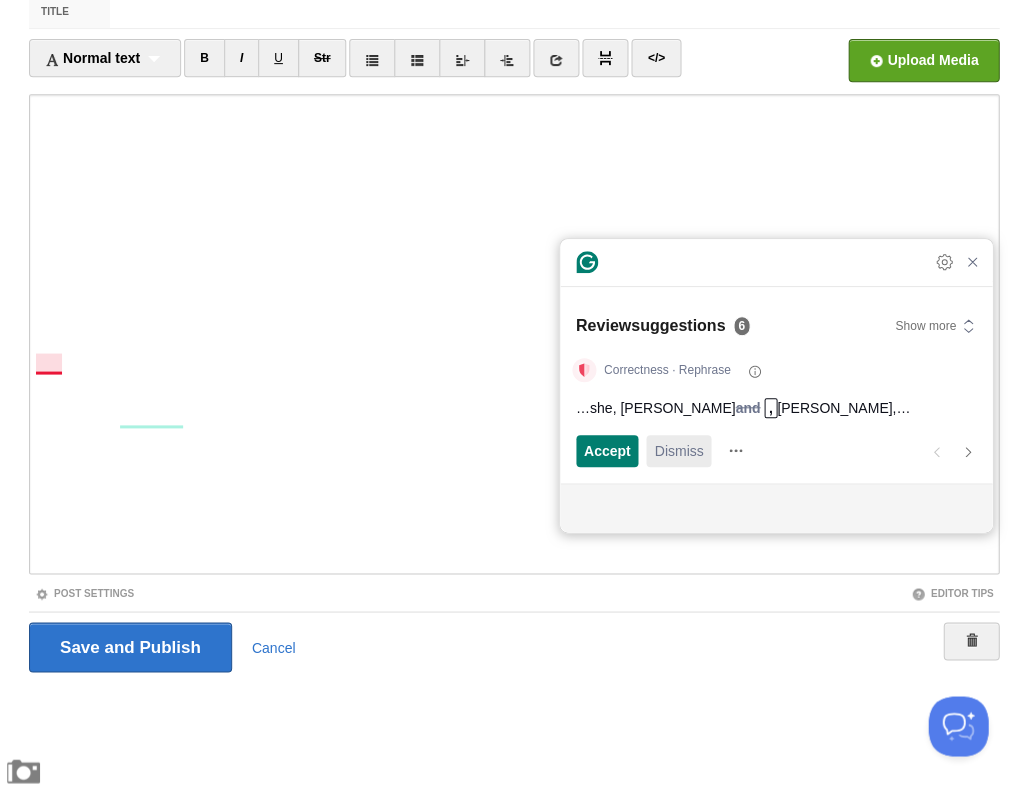 click on "Dismiss" at bounding box center (678, 450) 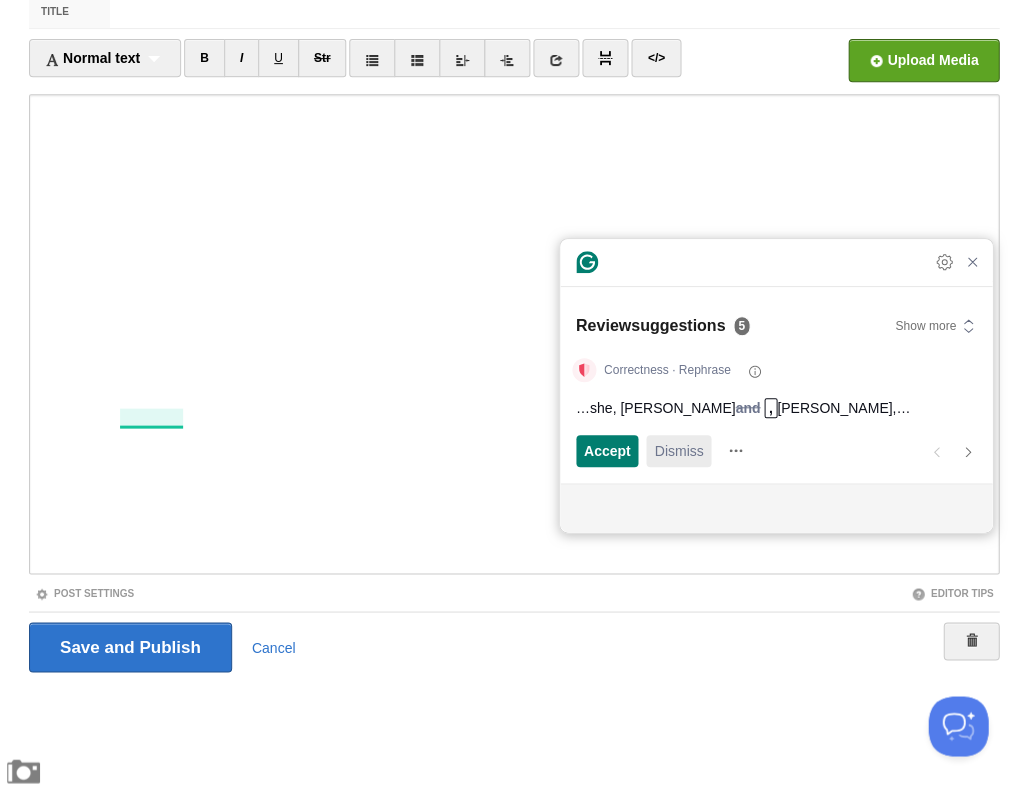 scroll, scrollTop: 558, scrollLeft: 0, axis: vertical 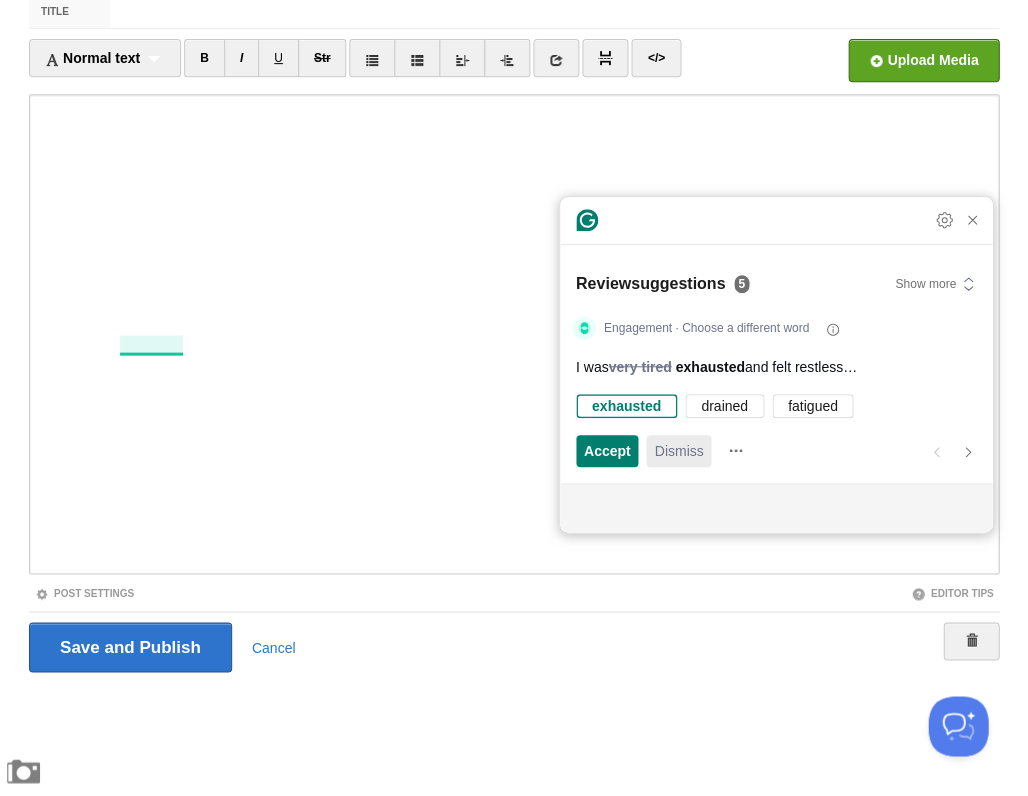 click on "Dismiss" at bounding box center [678, 450] 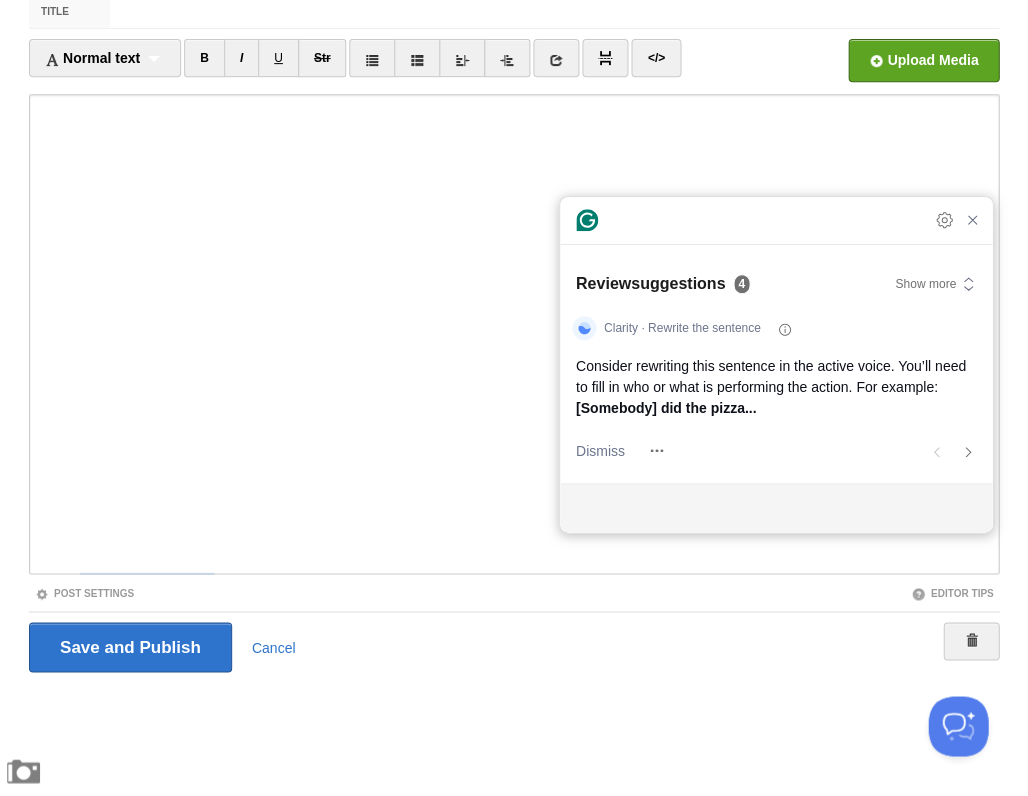 scroll, scrollTop: 796, scrollLeft: 0, axis: vertical 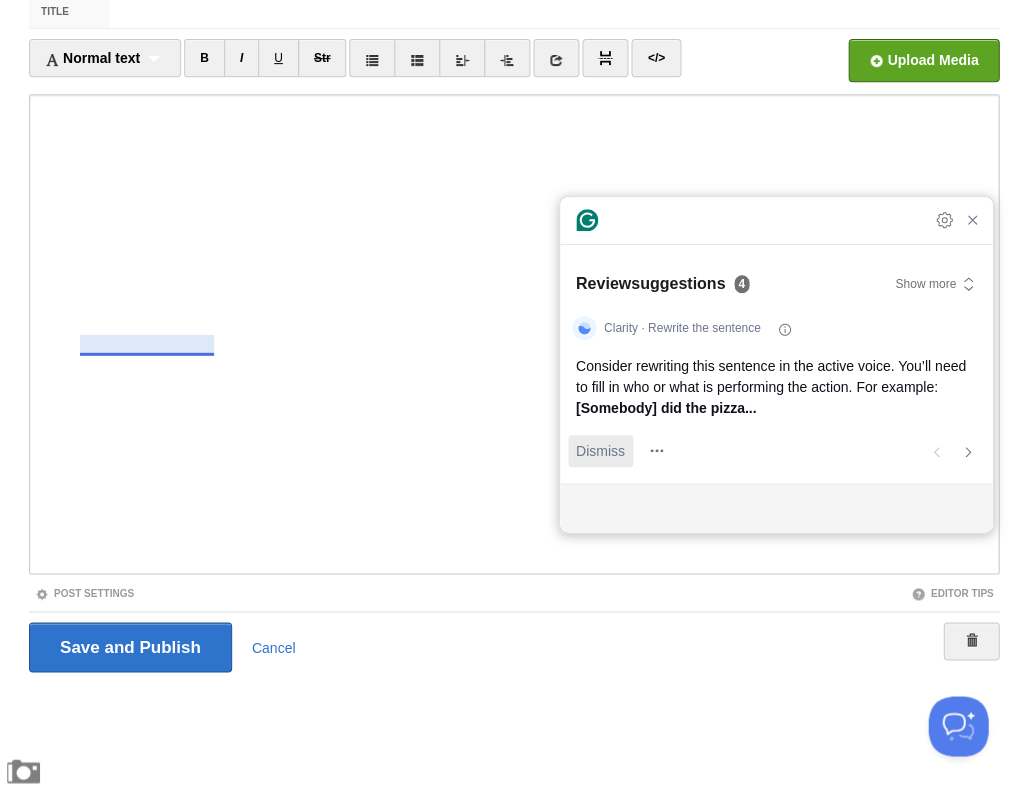 click on "Dismiss" at bounding box center (600, 450) 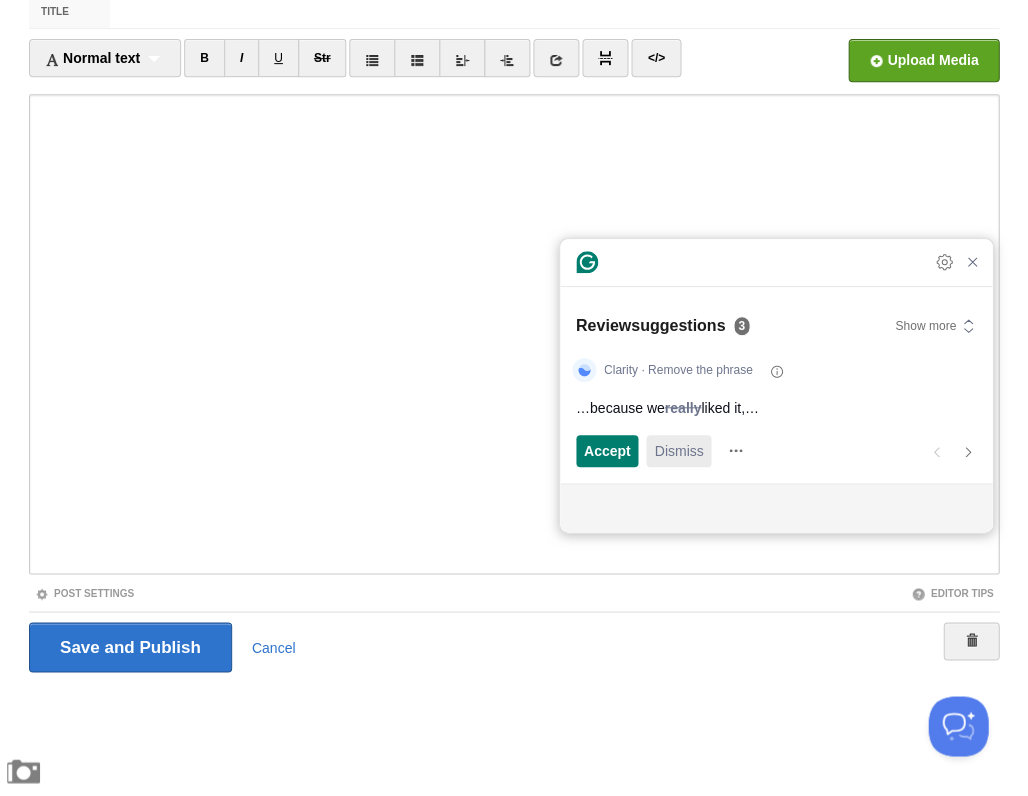 click on "Dismiss" at bounding box center (678, 450) 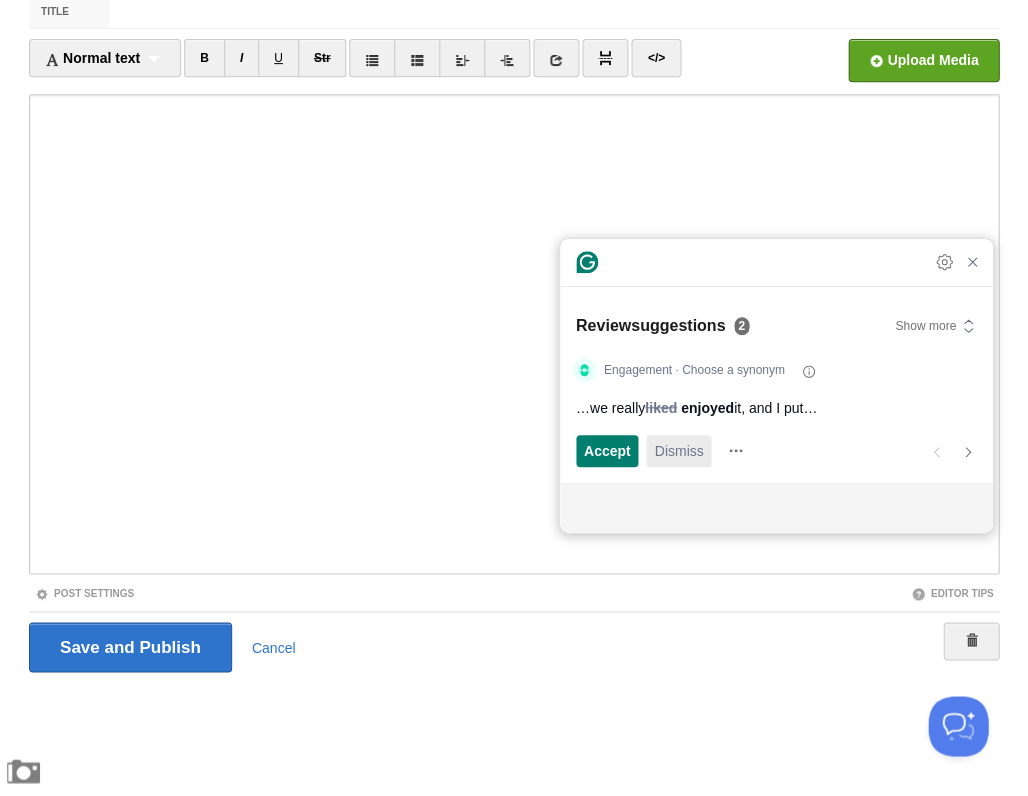 click on "Dismiss" at bounding box center [678, 450] 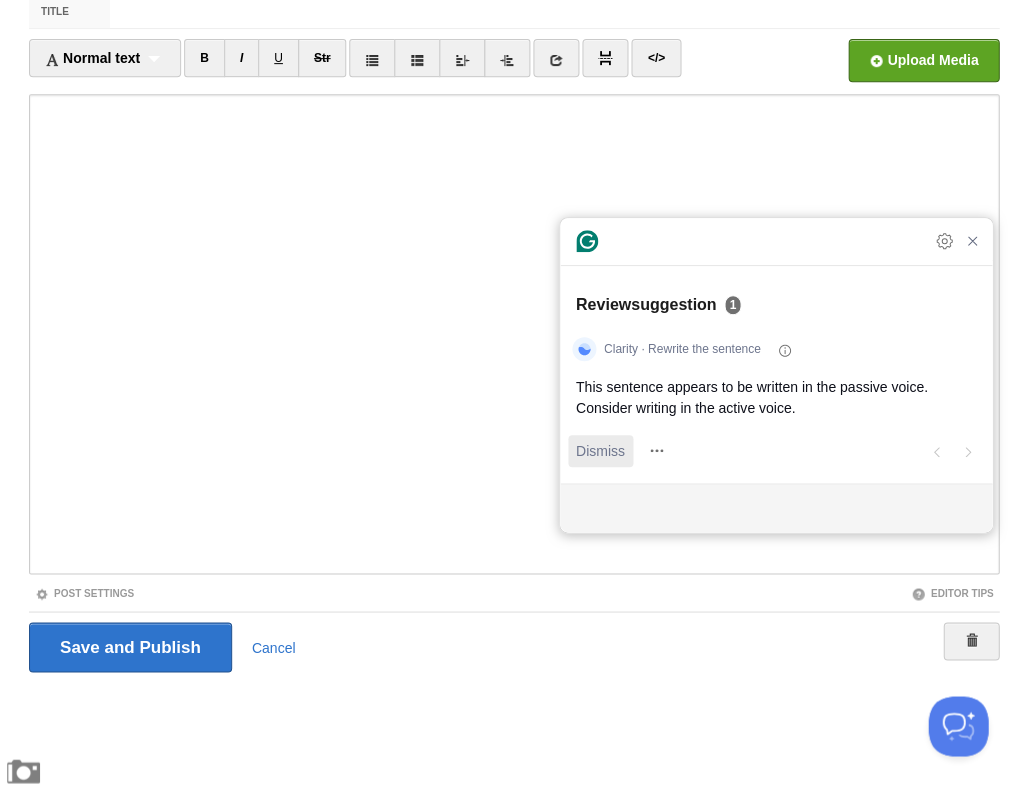 click on "Dismiss" at bounding box center [600, 450] 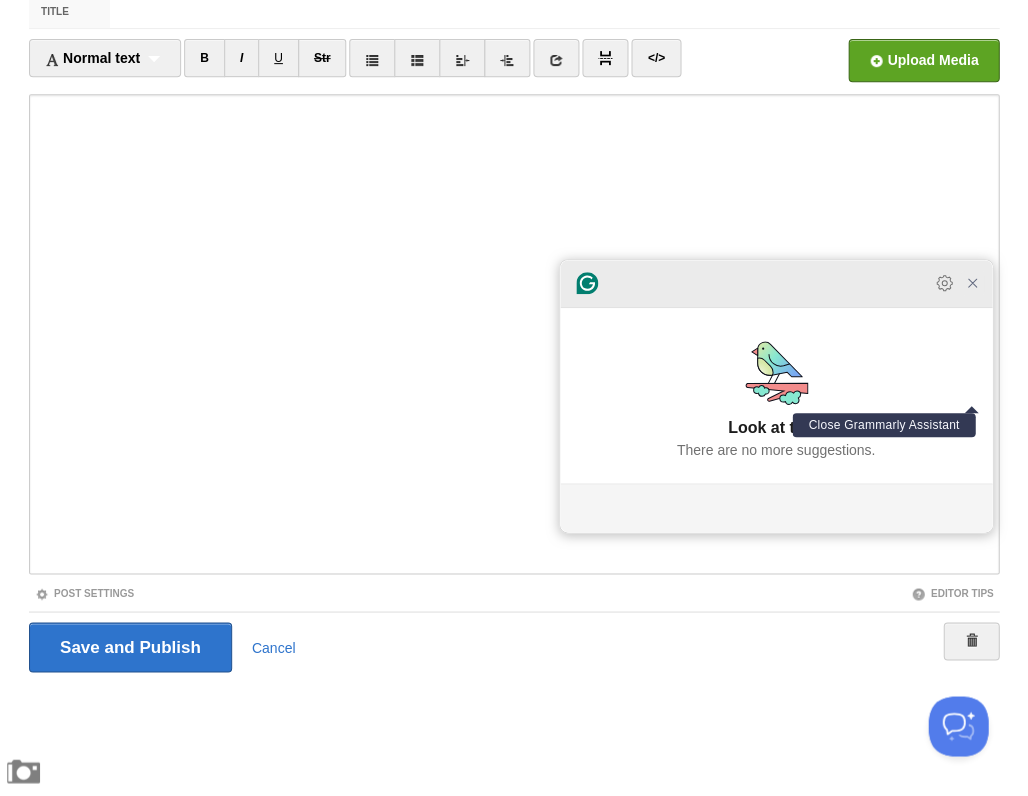 click 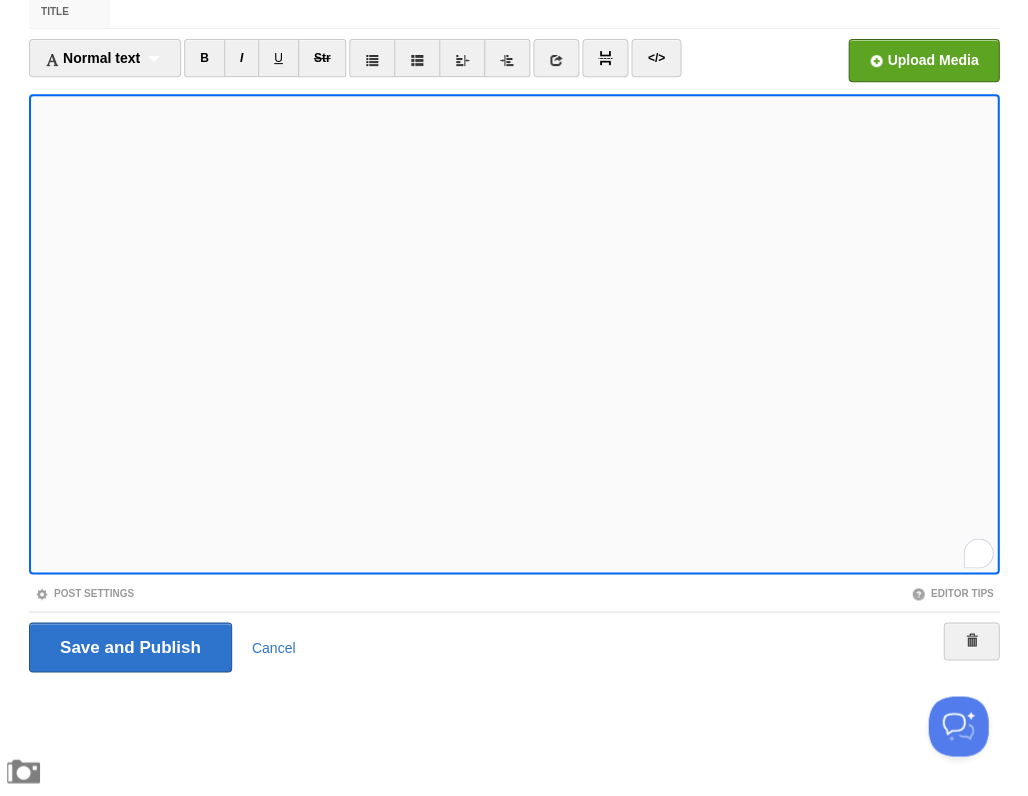 scroll, scrollTop: 0, scrollLeft: 0, axis: both 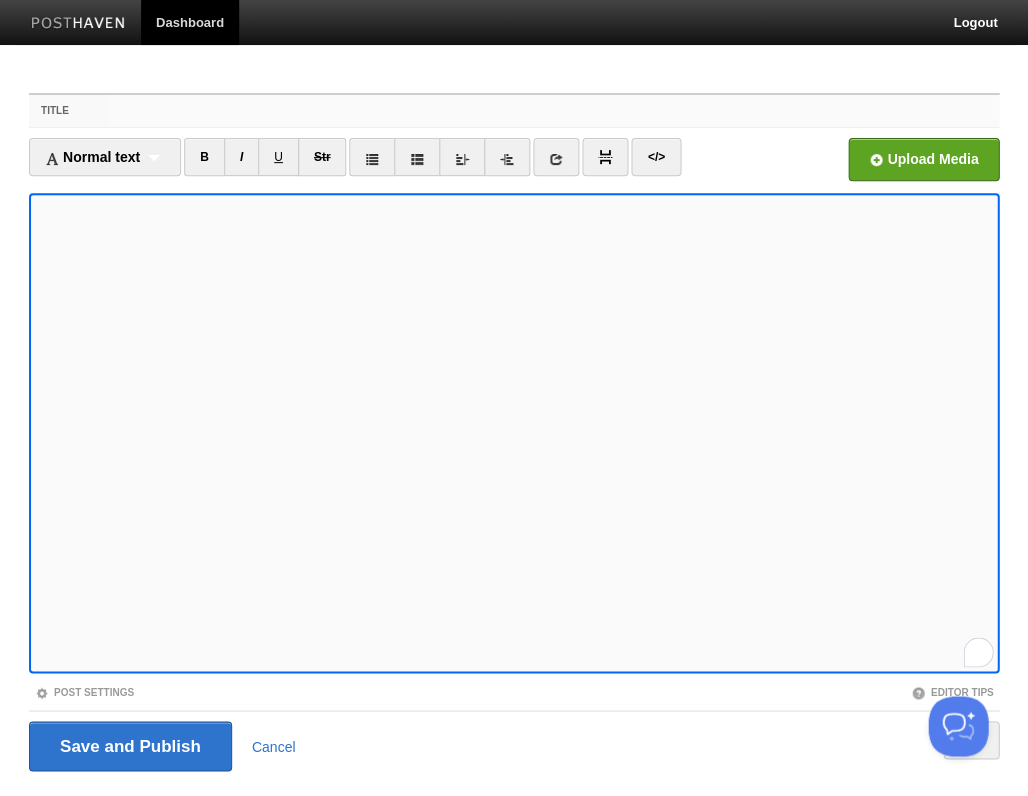 click on "Title" at bounding box center [554, 111] 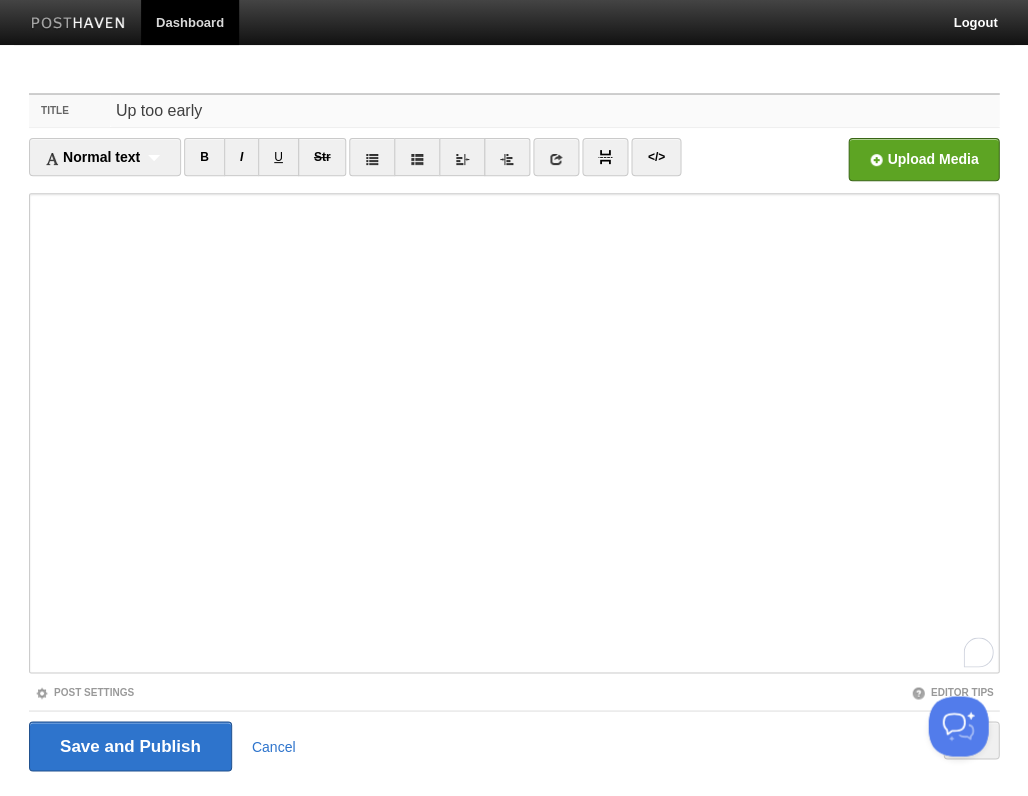 scroll, scrollTop: 0, scrollLeft: 0, axis: both 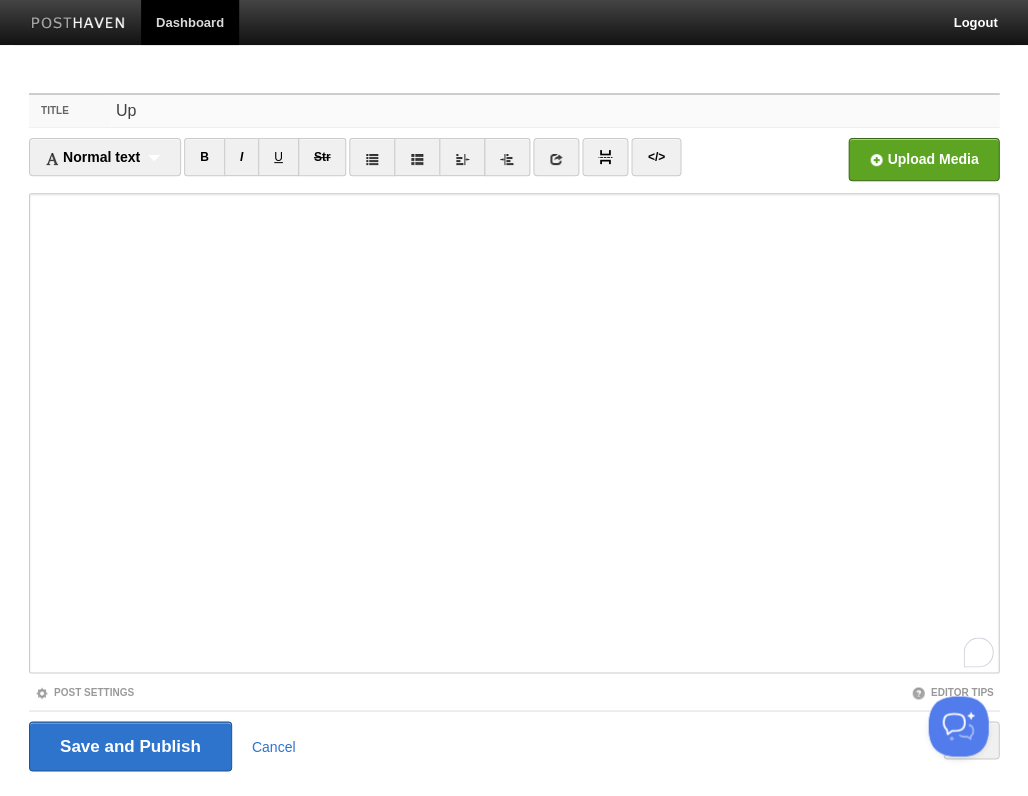 type on "U" 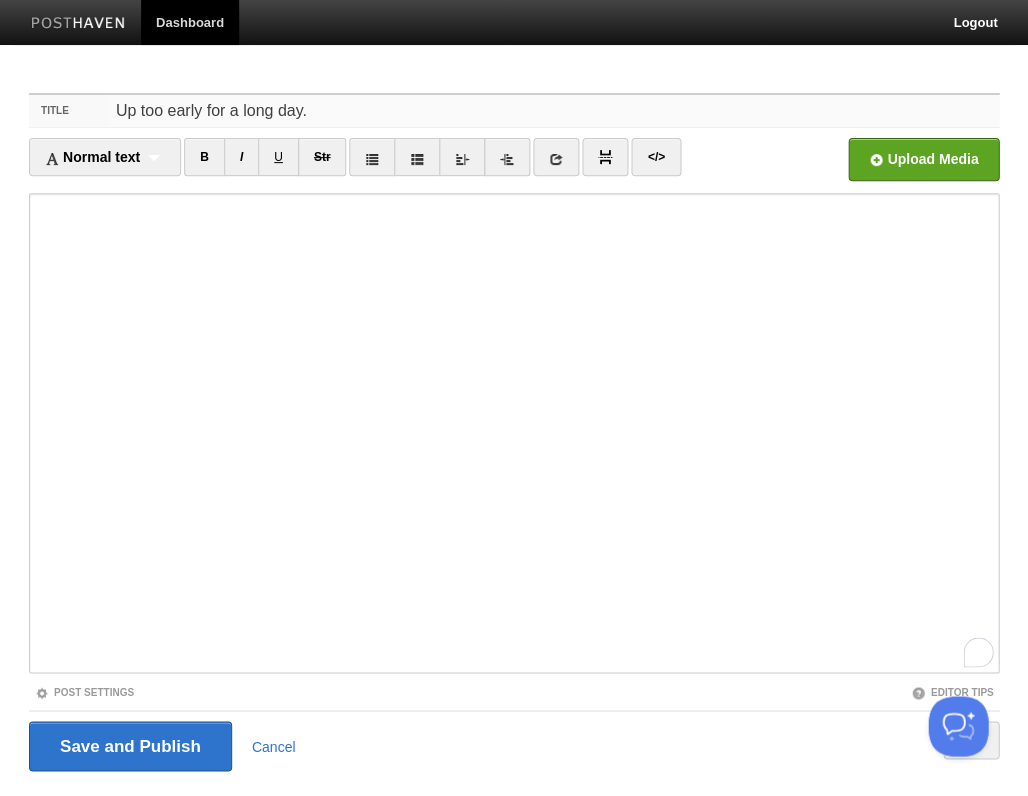 scroll, scrollTop: 908, scrollLeft: 0, axis: vertical 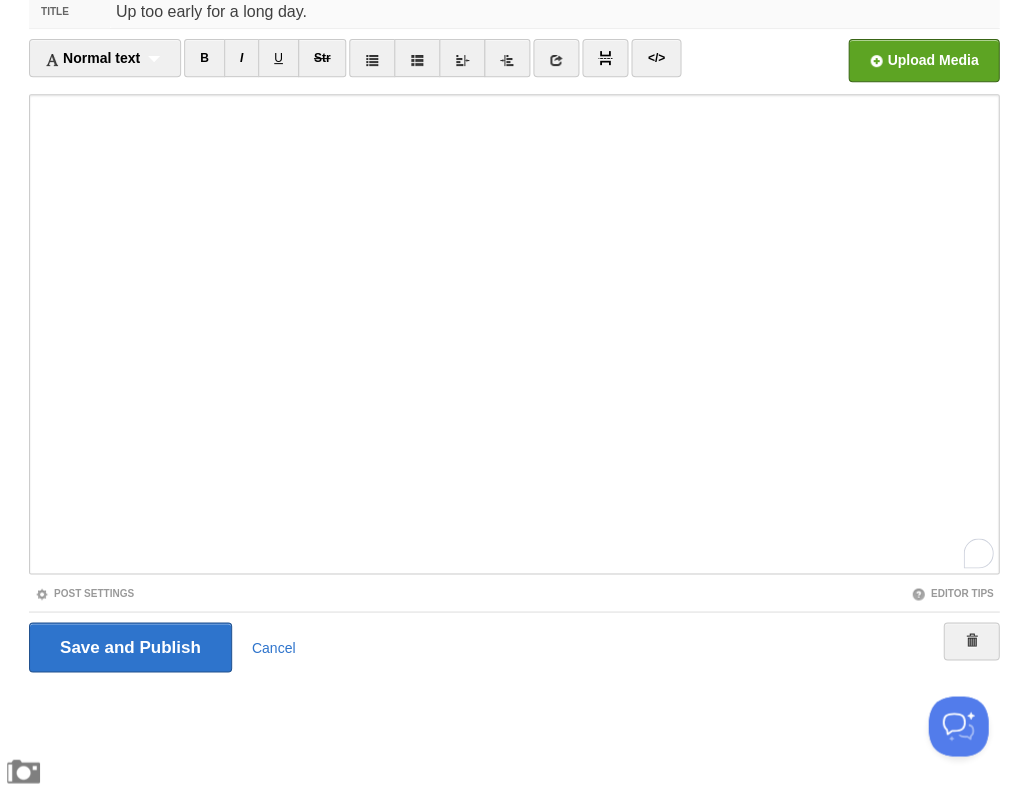type on "Up too early for a long day." 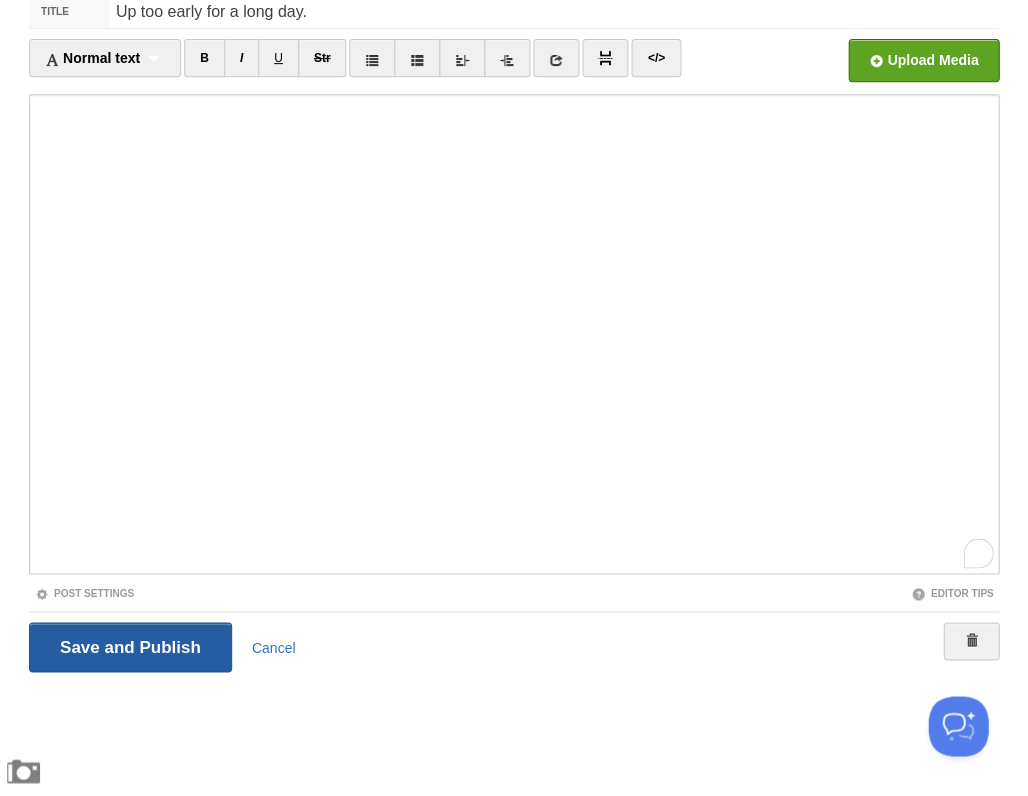 click on "Save and Publish" at bounding box center (130, 647) 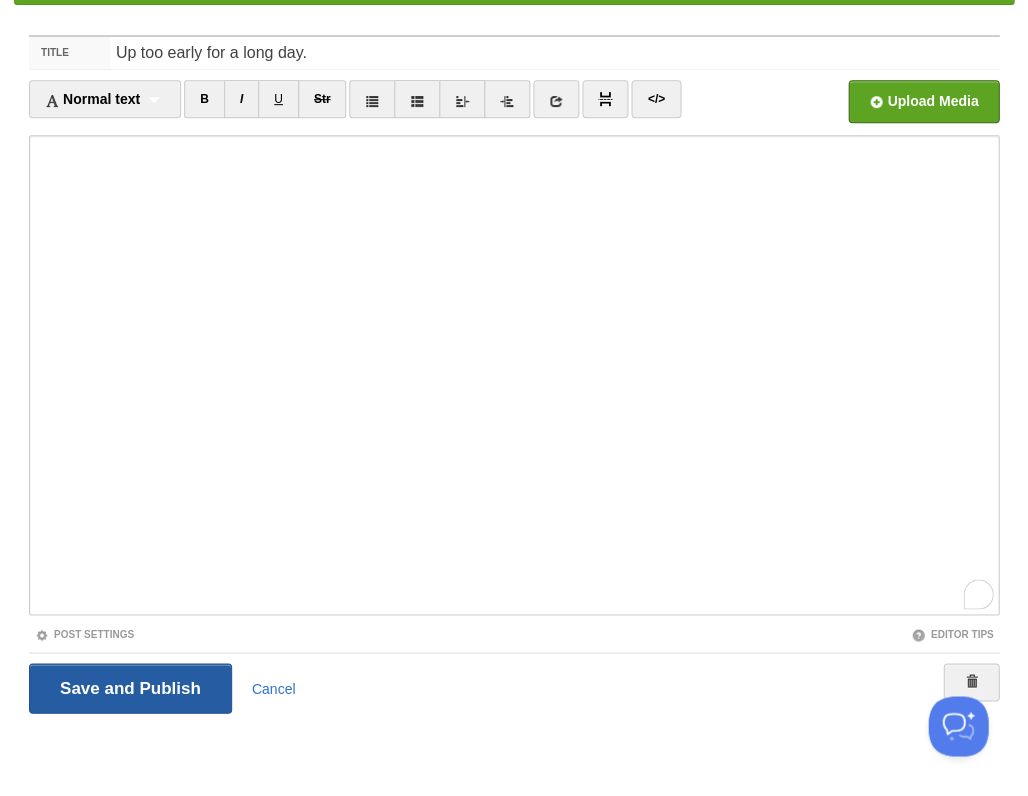 scroll, scrollTop: 73, scrollLeft: 0, axis: vertical 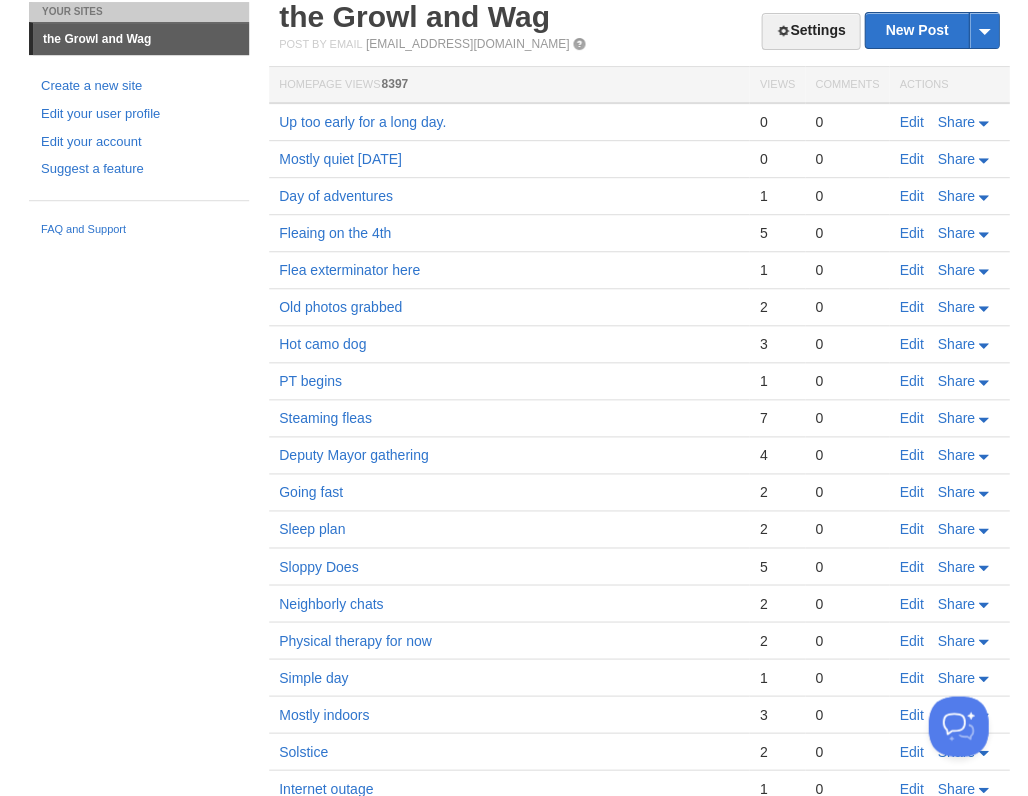 click on "Edit" at bounding box center [911, 122] 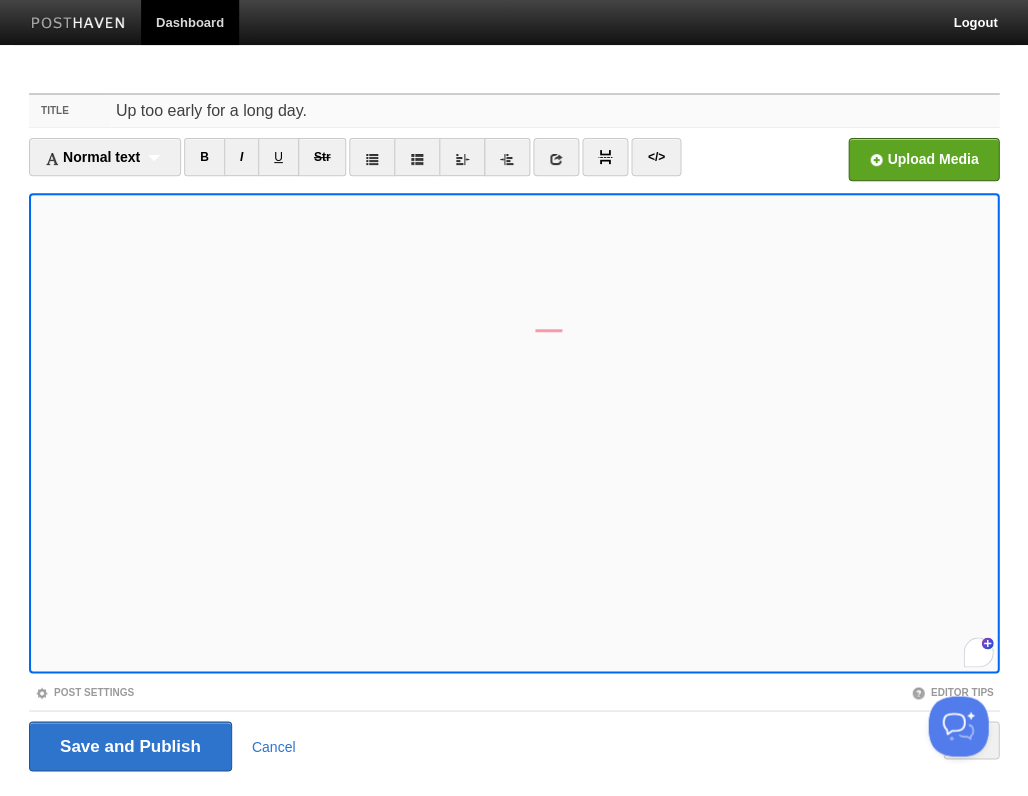click on "Up too early for a long day." at bounding box center [554, 111] 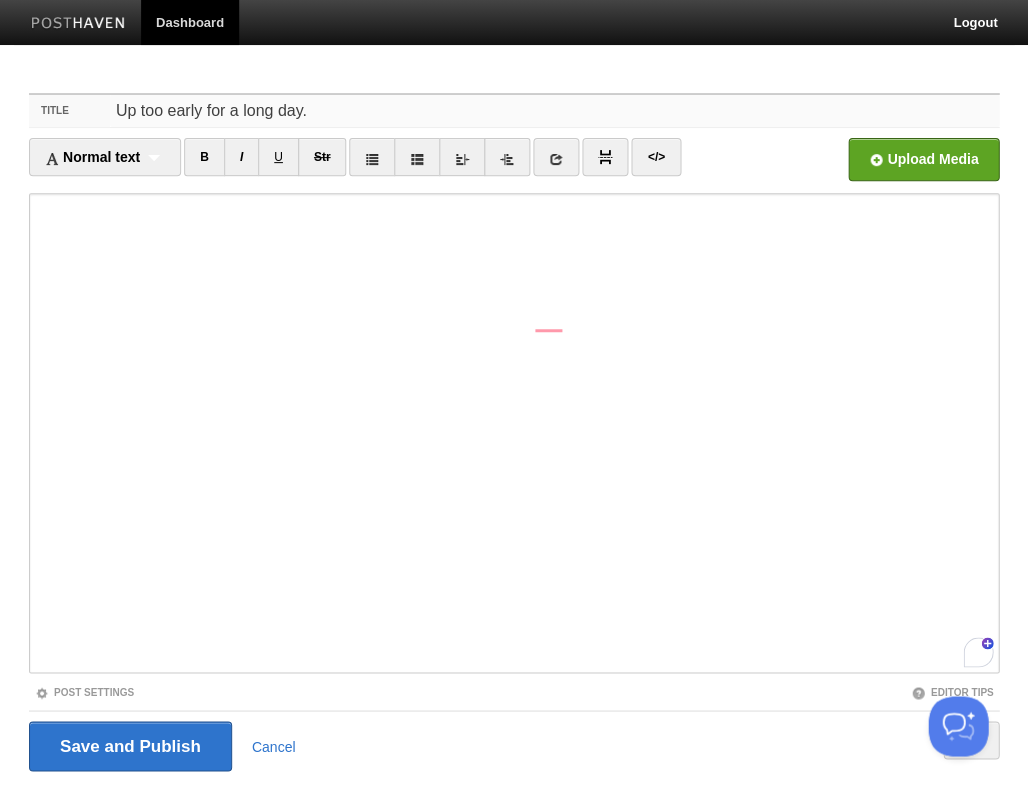 click on "Up too early for a long day." at bounding box center [554, 111] 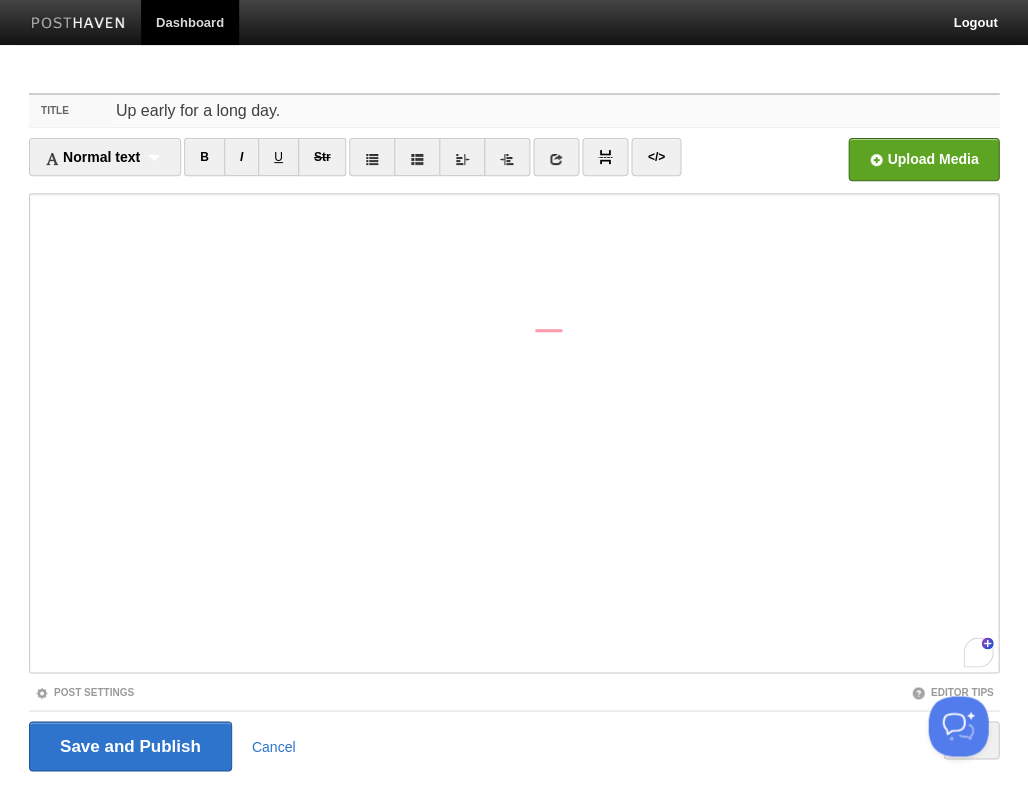 type on "Up early for a long day." 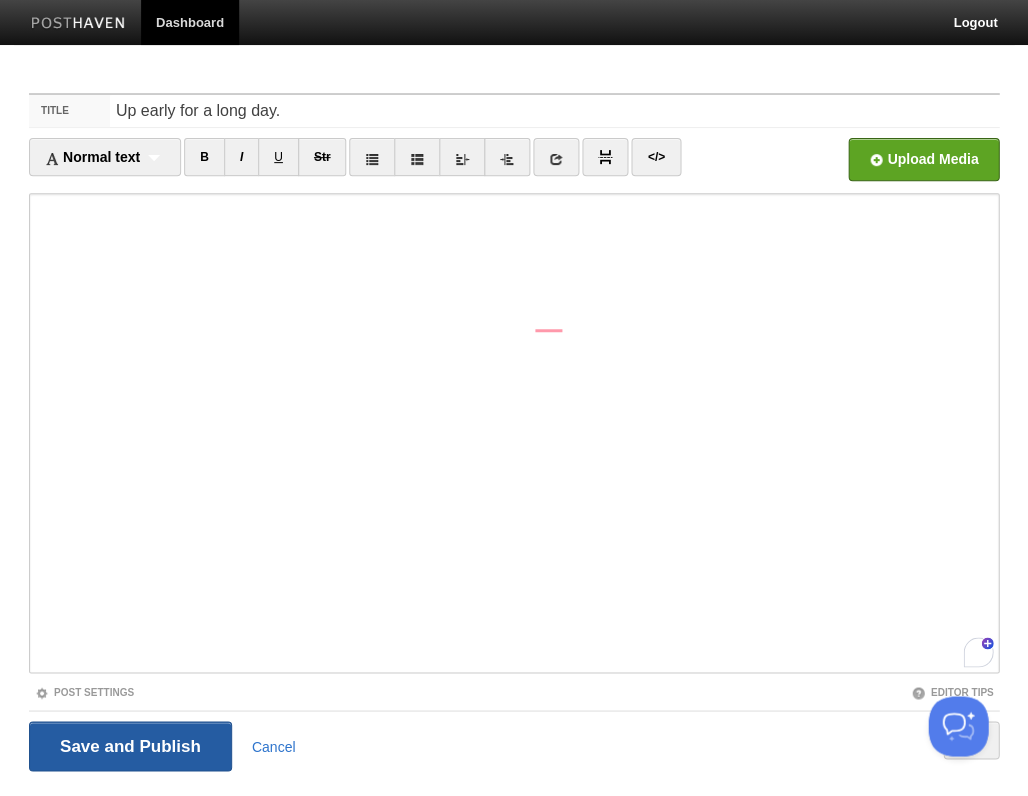 click on "Save and Publish" at bounding box center (130, 746) 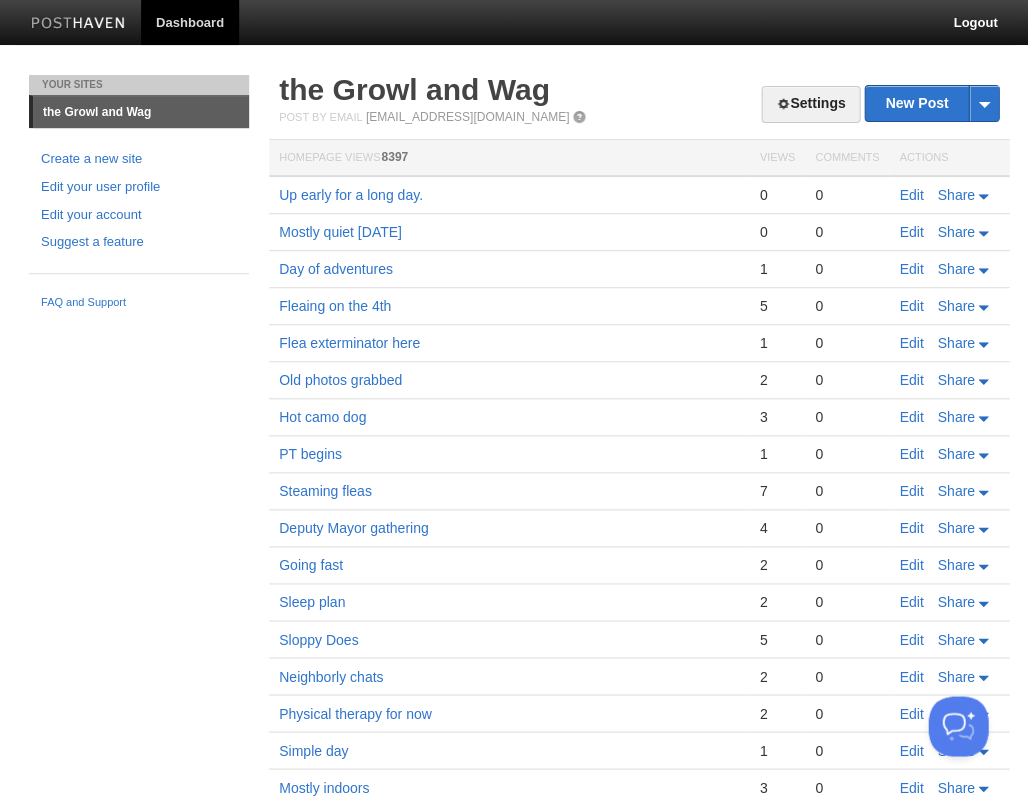 scroll, scrollTop: 0, scrollLeft: 0, axis: both 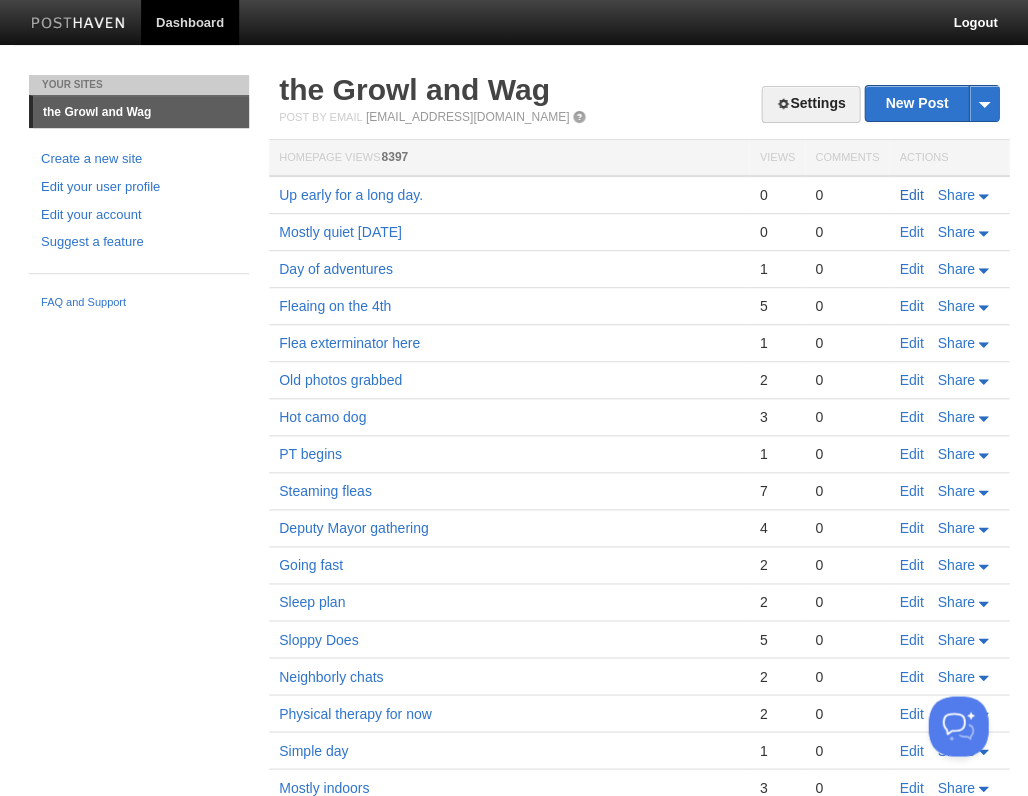 click on "Edit" at bounding box center [911, 195] 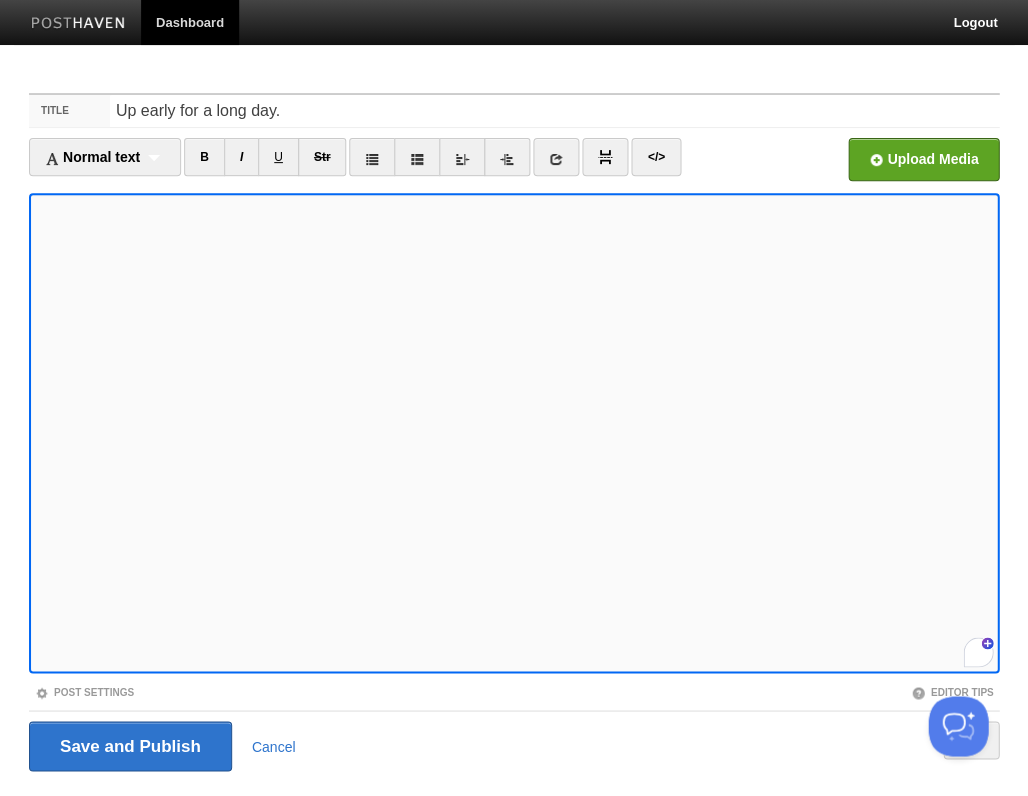 scroll, scrollTop: 908, scrollLeft: 0, axis: vertical 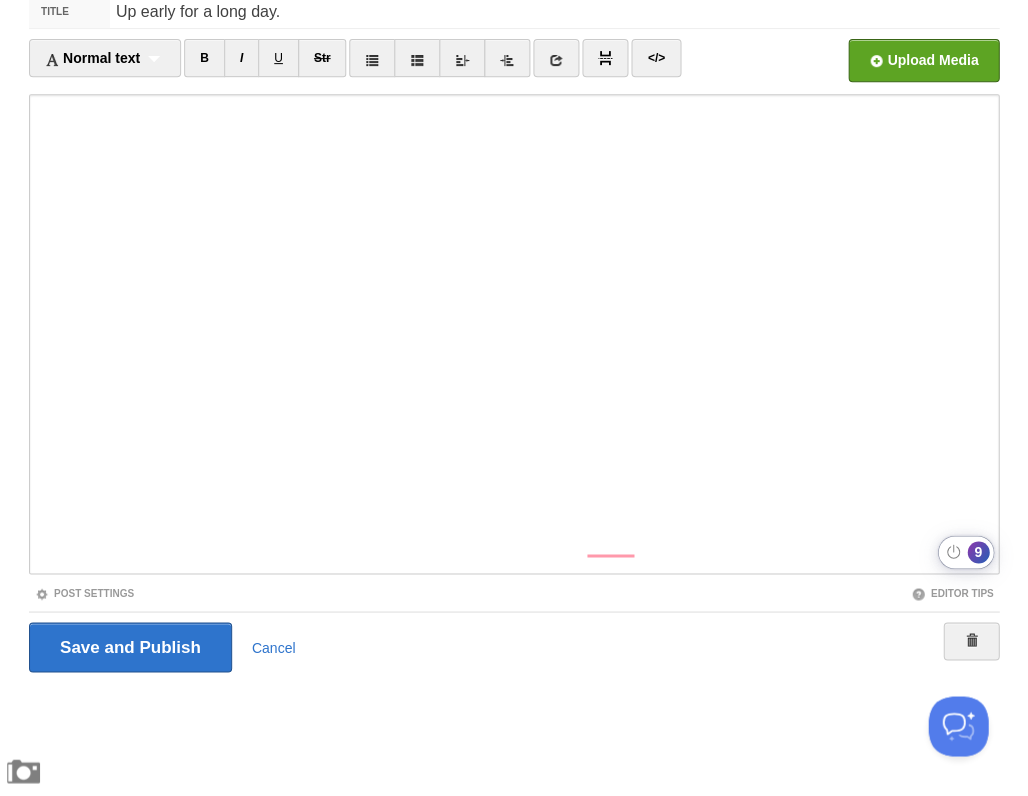 click on "9" 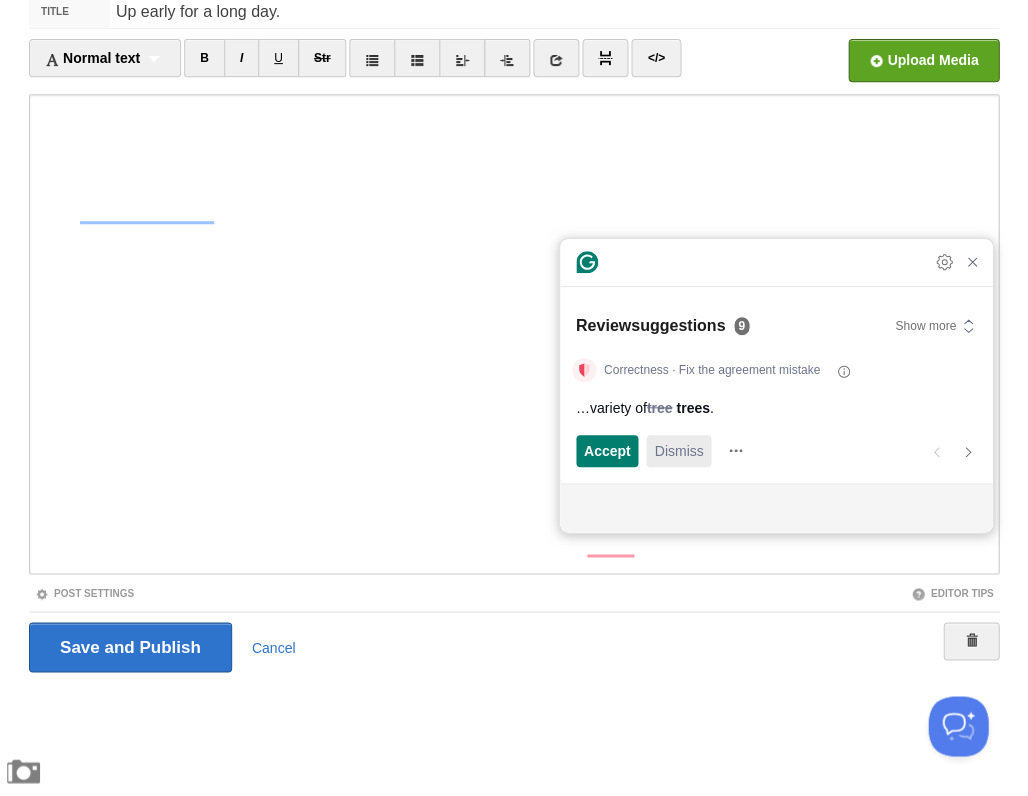 click on "Dismiss" at bounding box center (678, 450) 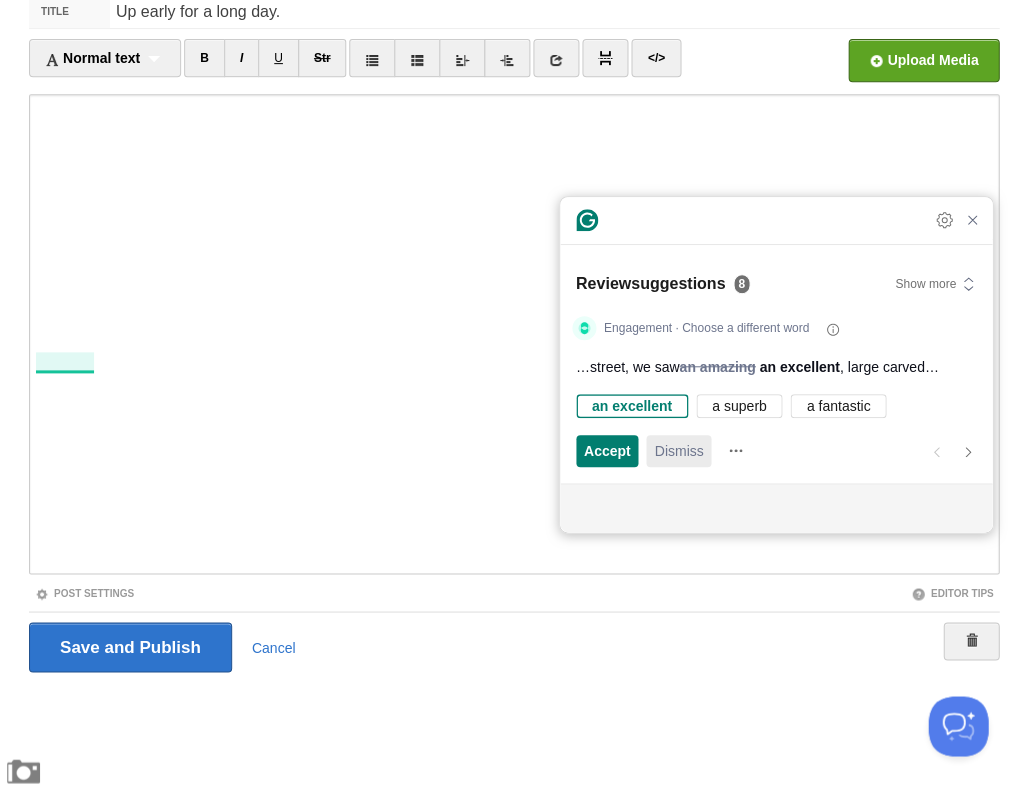 click on "Dismiss" at bounding box center [678, 450] 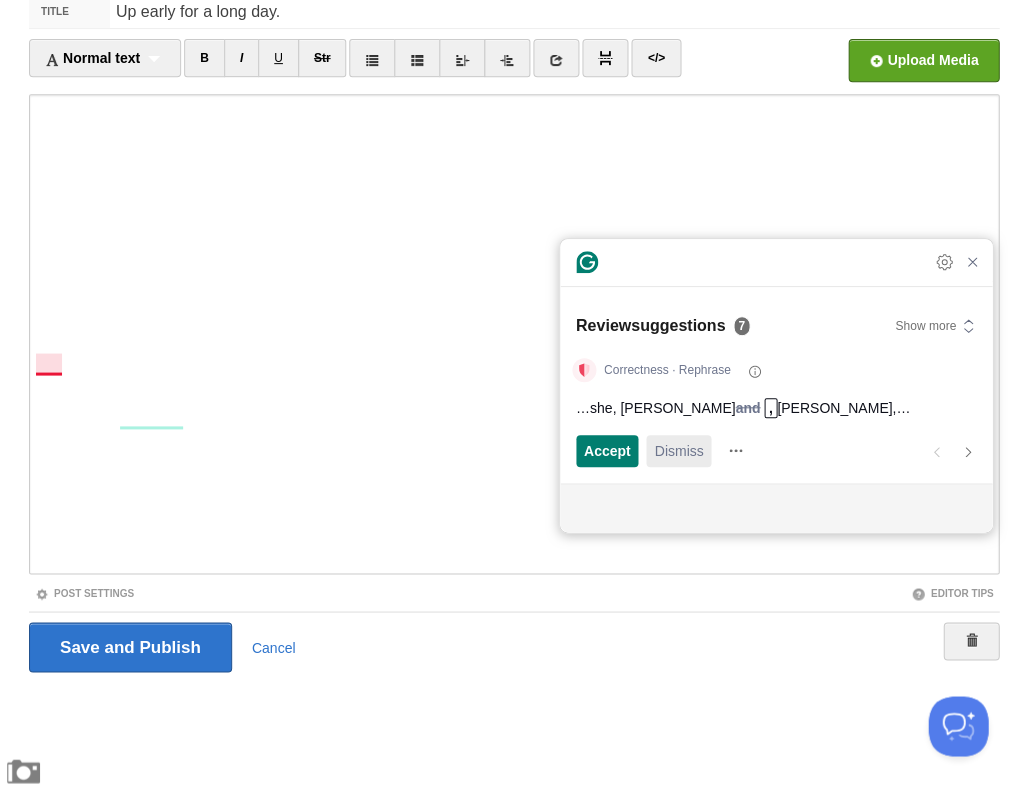 click on "Dismiss" at bounding box center [678, 450] 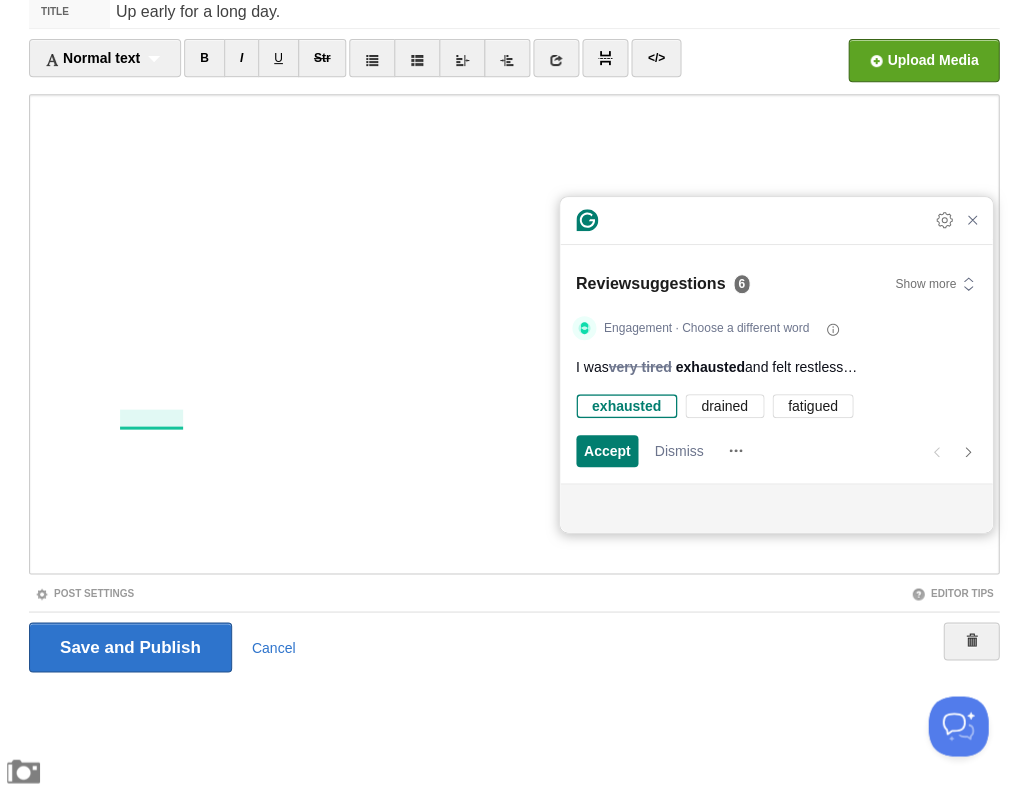 scroll, scrollTop: 558, scrollLeft: 0, axis: vertical 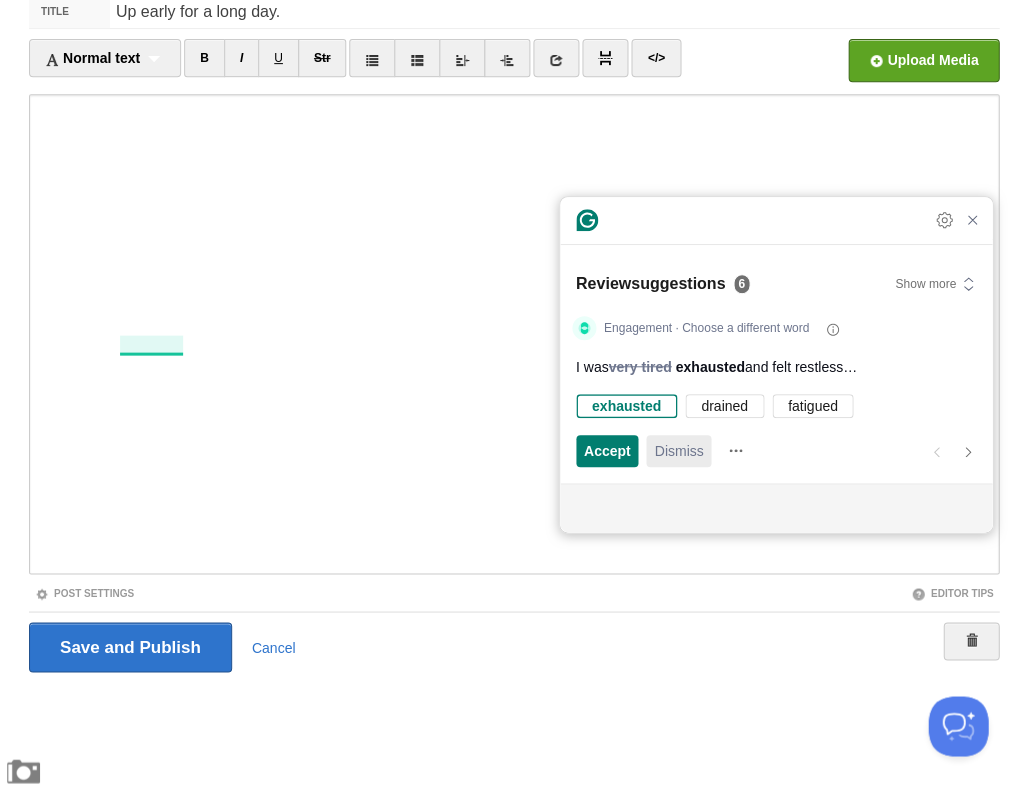 click on "Dismiss" at bounding box center (678, 450) 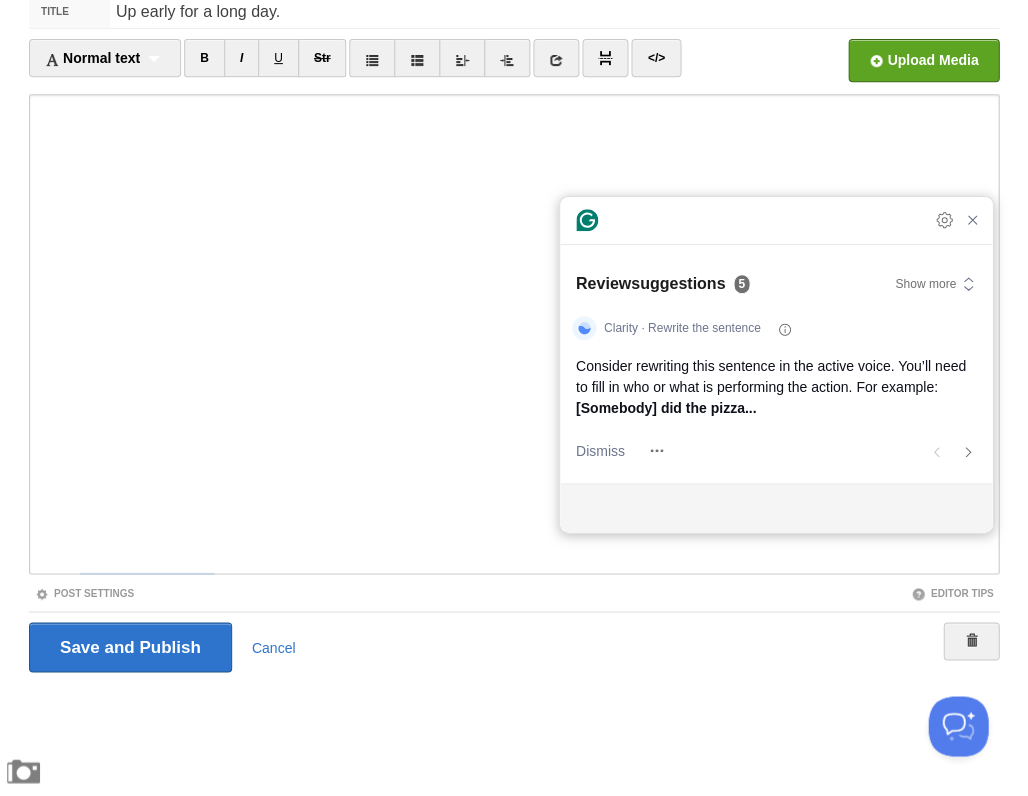 scroll, scrollTop: 796, scrollLeft: 0, axis: vertical 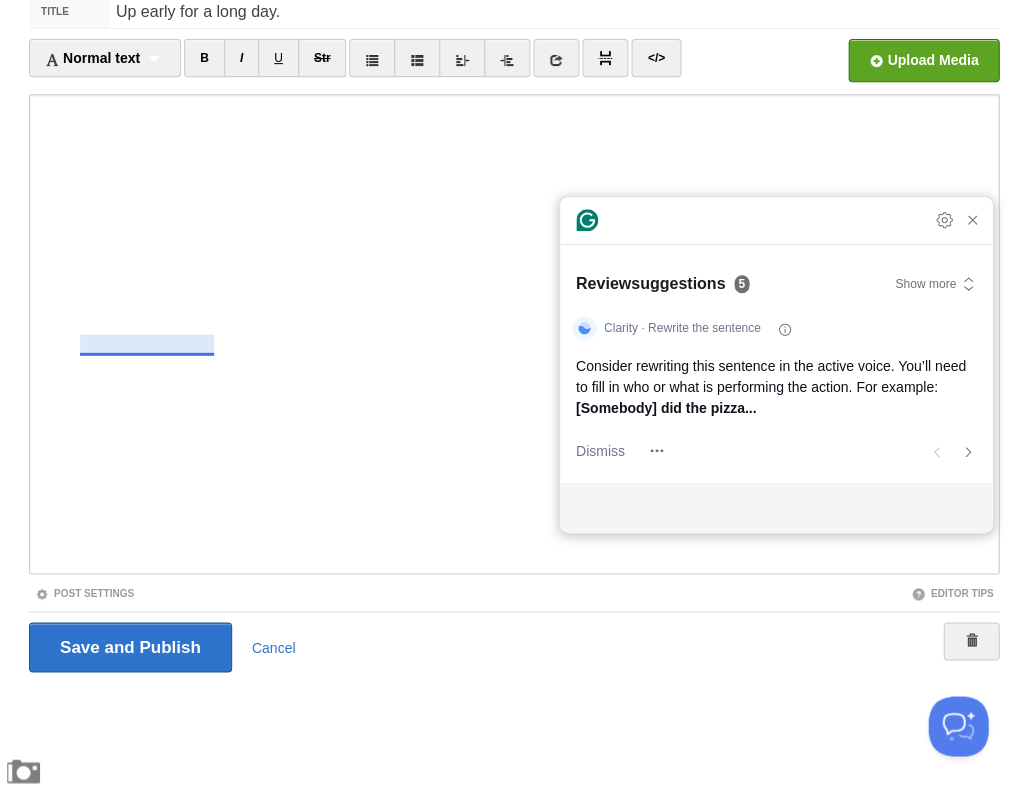 click on "Dismiss  and open next suggestion" at bounding box center (624, 451) 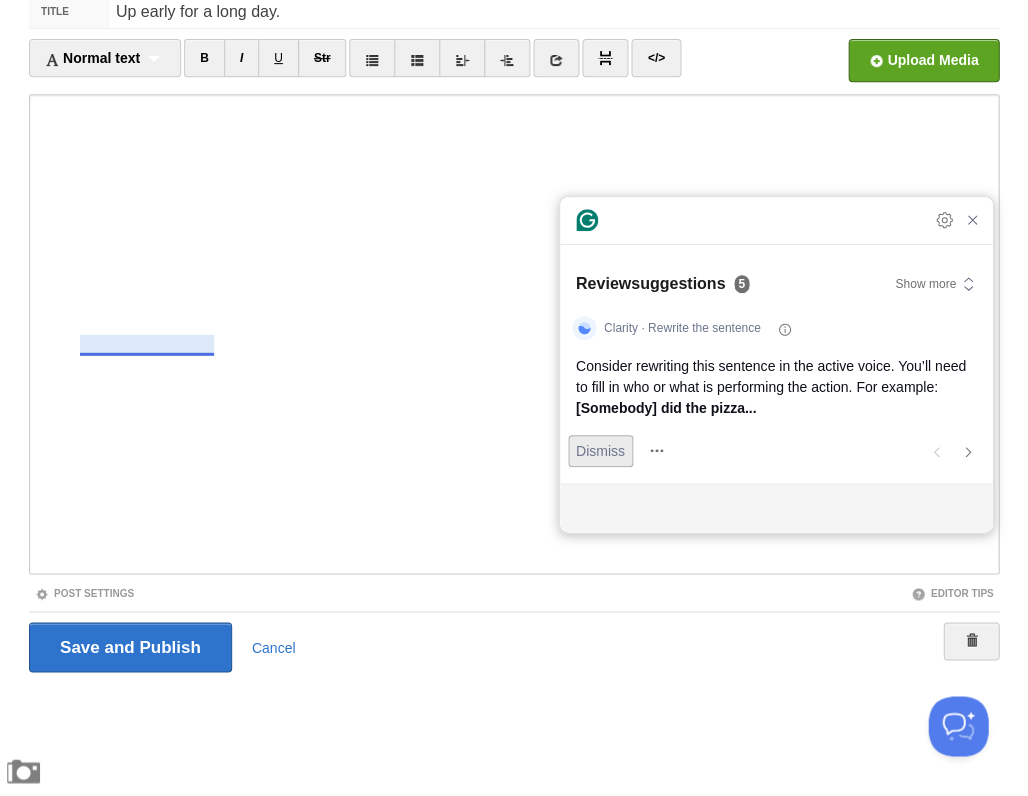 click on "Dismiss" at bounding box center (600, 450) 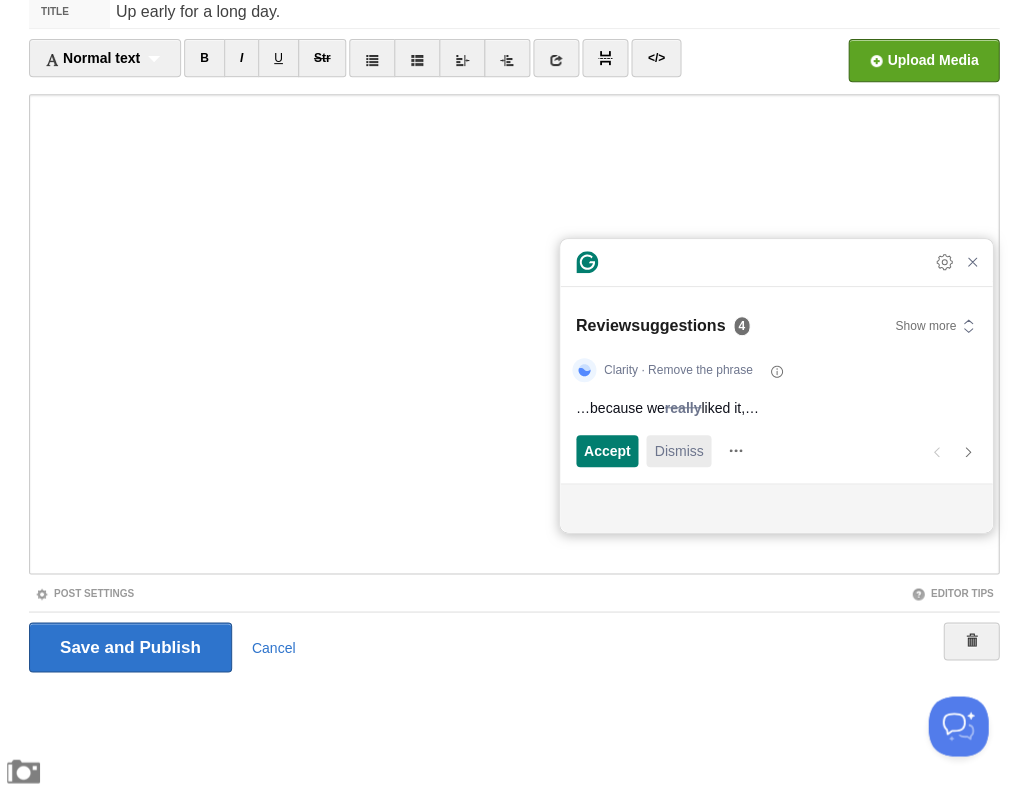 click on "Dismiss" at bounding box center (678, 450) 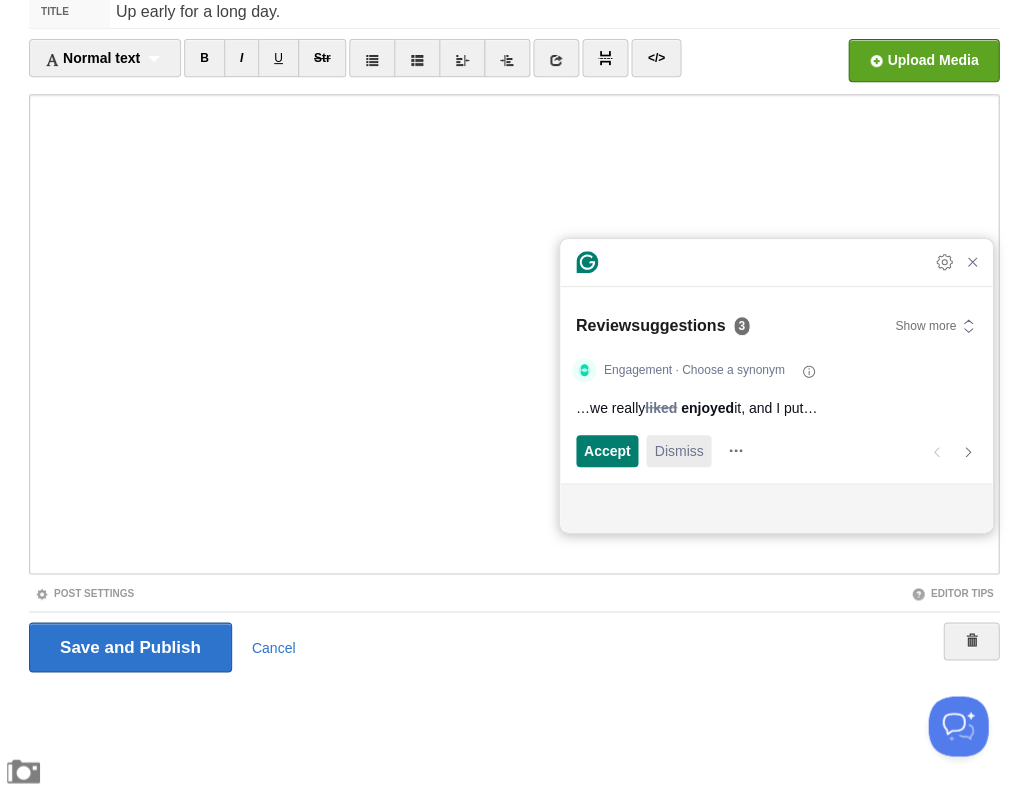 click on "Dismiss" at bounding box center [678, 450] 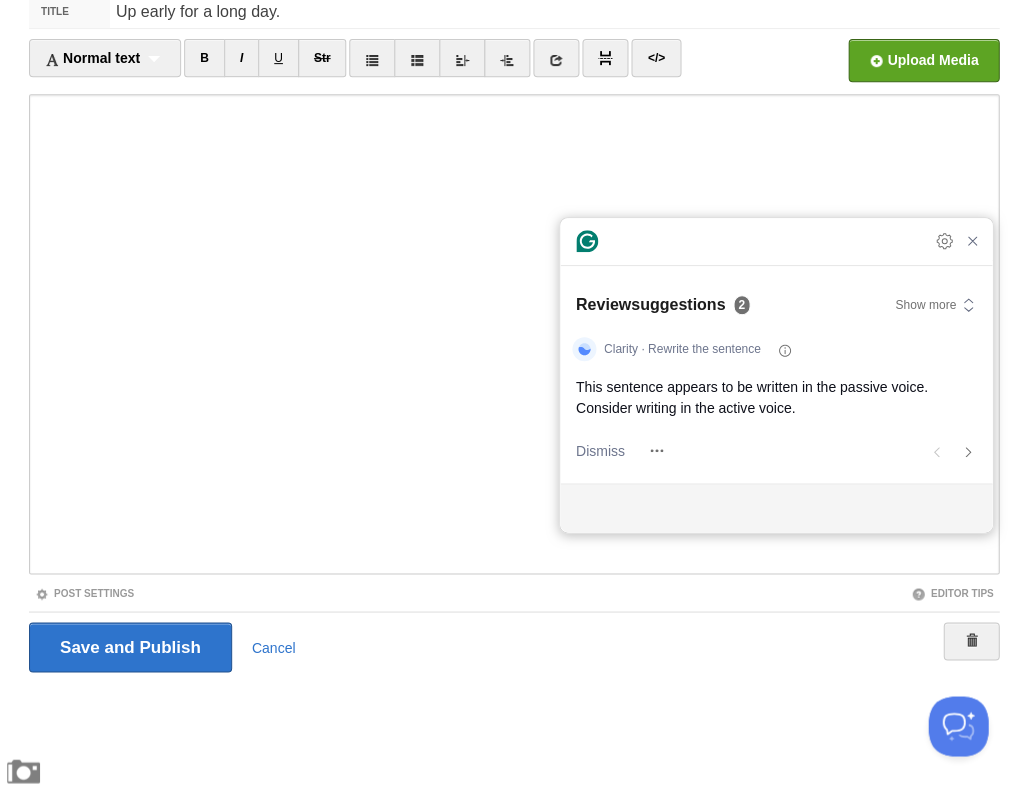 scroll, scrollTop: 868, scrollLeft: 0, axis: vertical 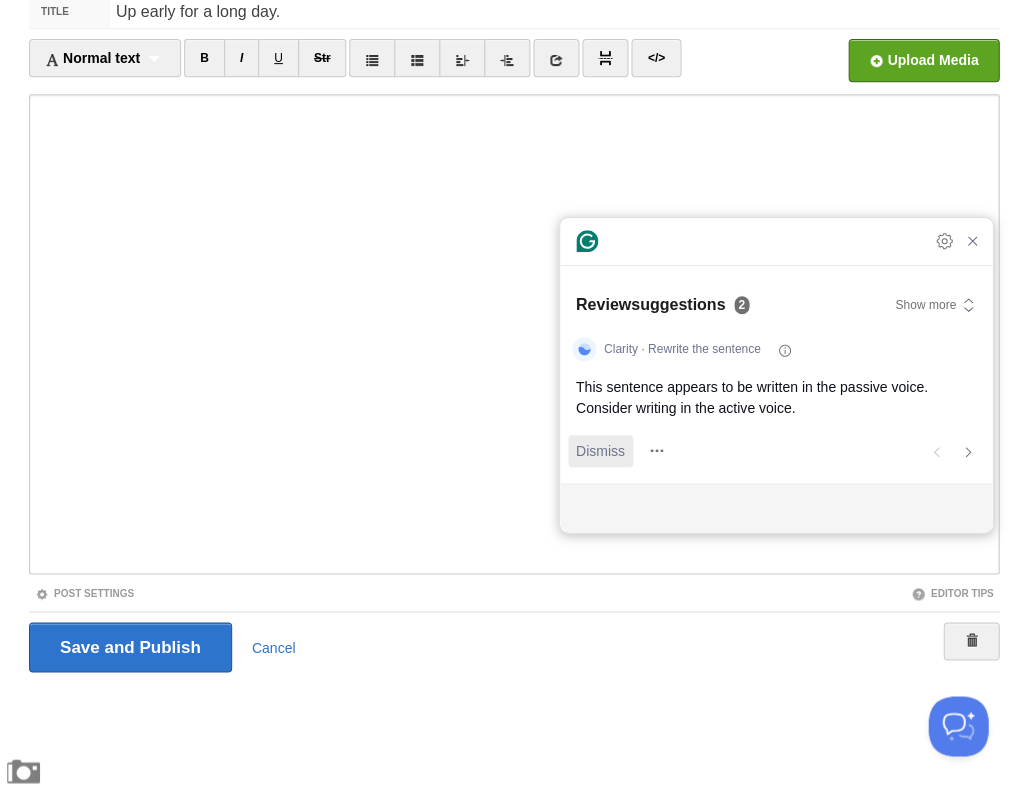 click on "Dismiss" at bounding box center (600, 450) 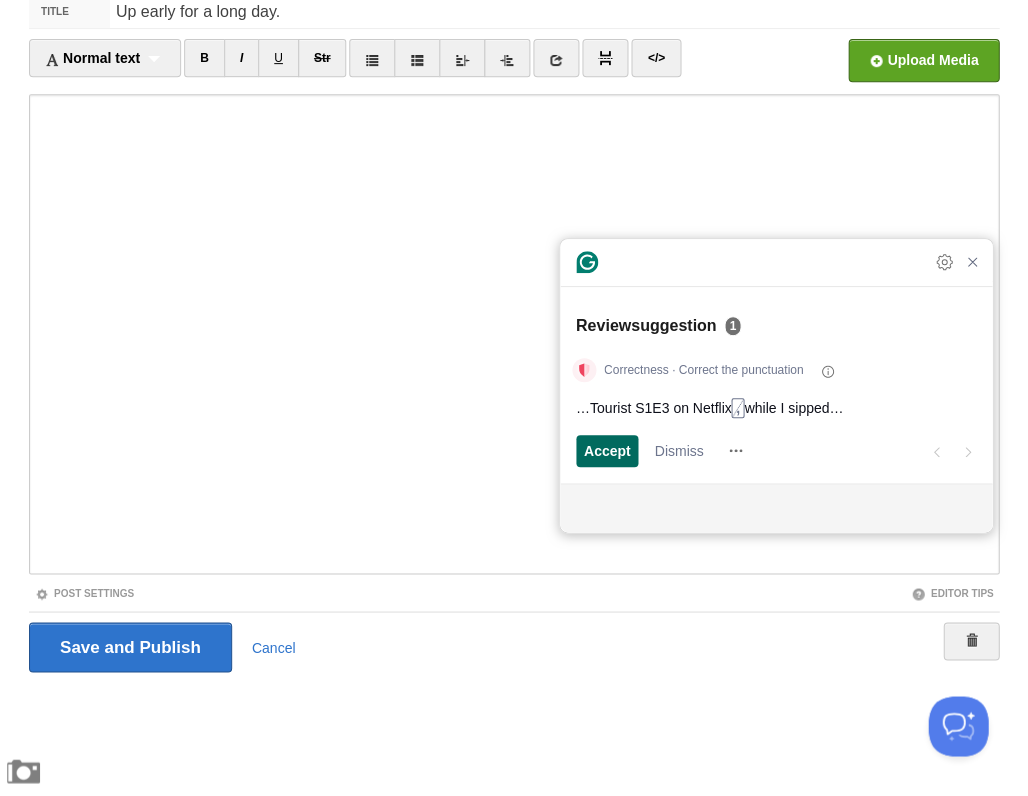 scroll, scrollTop: 927, scrollLeft: 0, axis: vertical 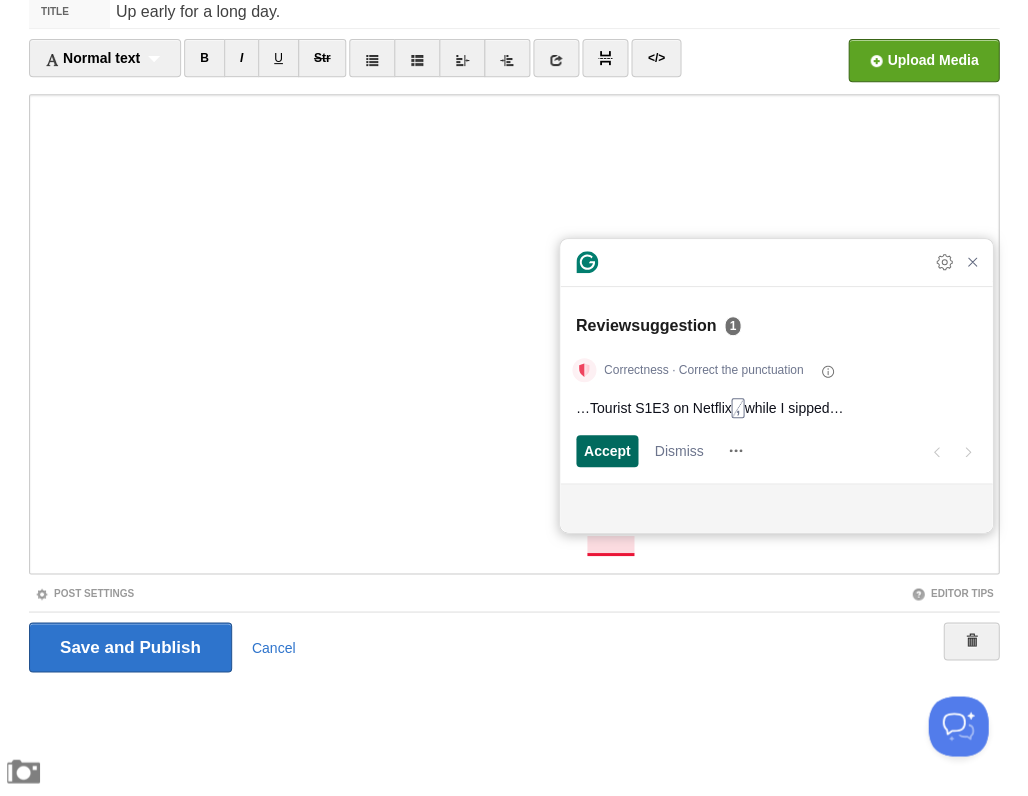 click on "Accept" at bounding box center [607, 450] 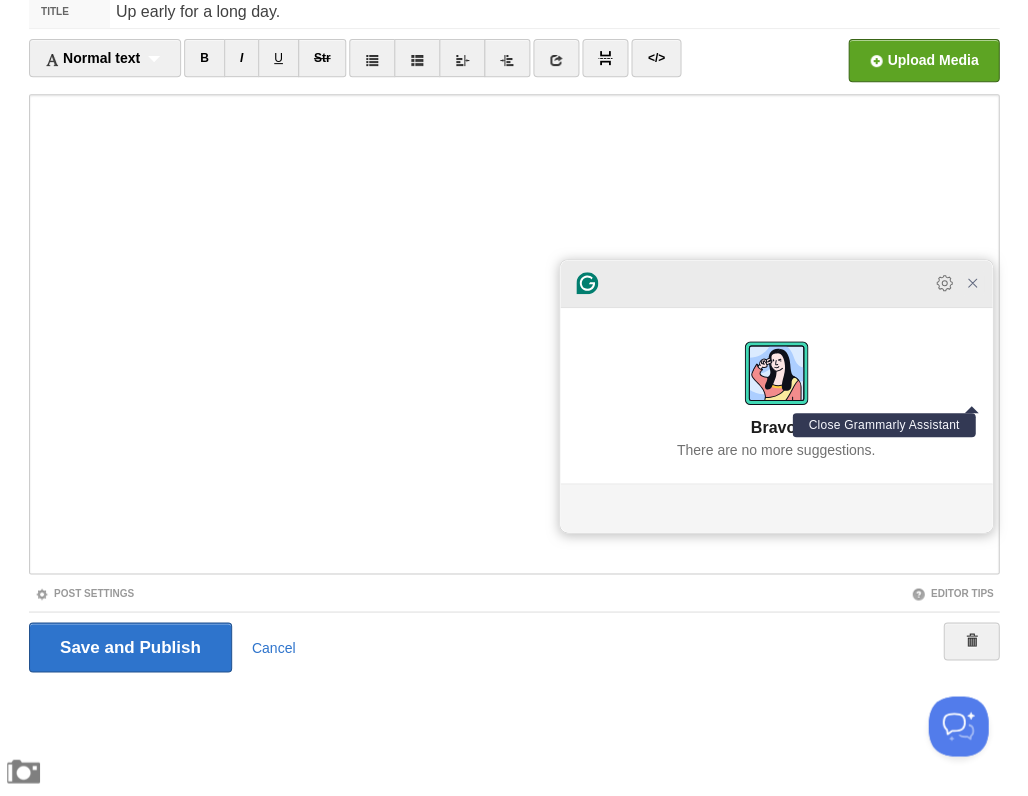 click 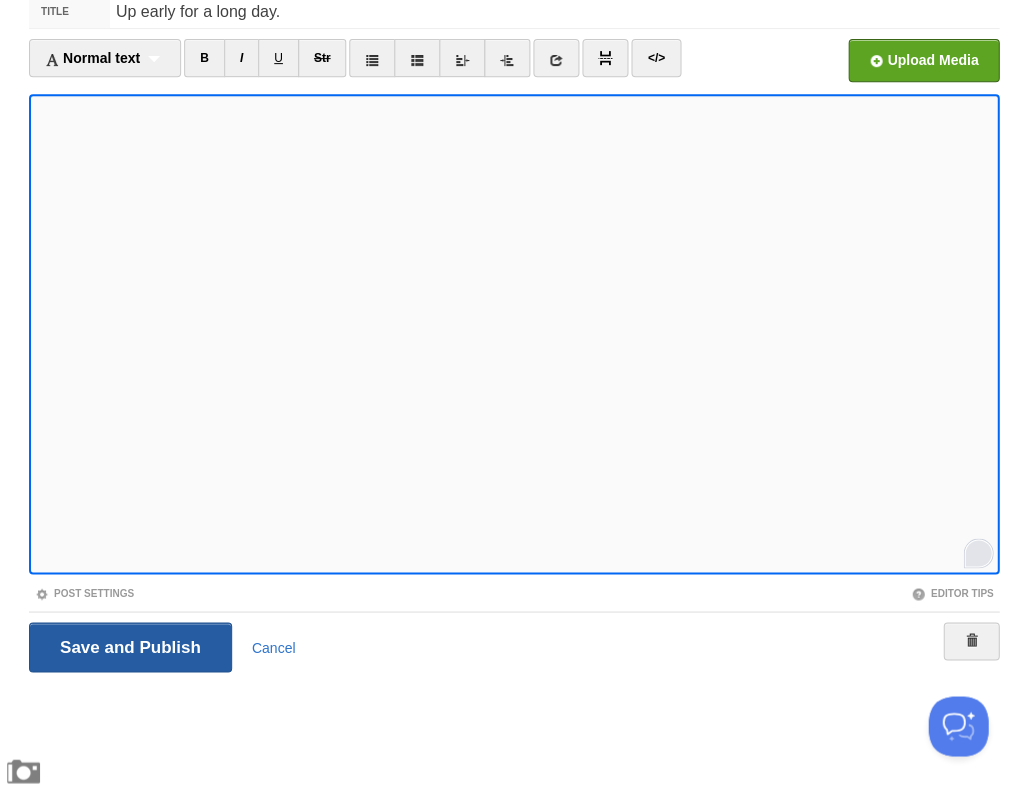 click on "Save and Publish" at bounding box center [130, 647] 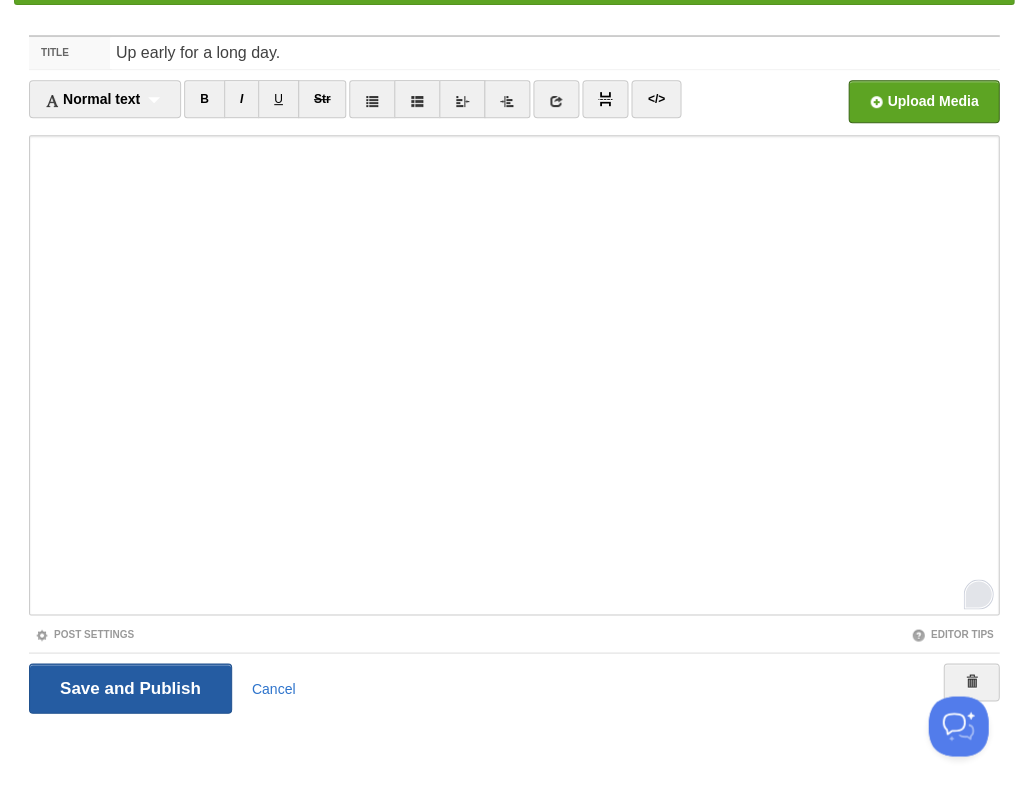 scroll, scrollTop: 73, scrollLeft: 0, axis: vertical 